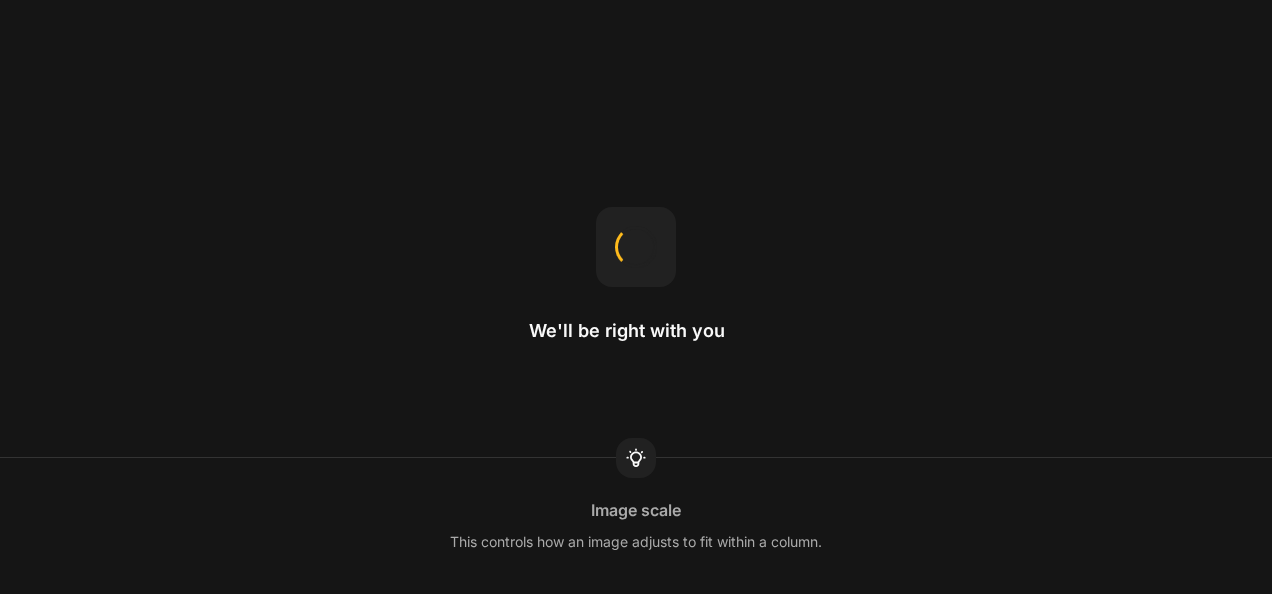 scroll, scrollTop: 0, scrollLeft: 0, axis: both 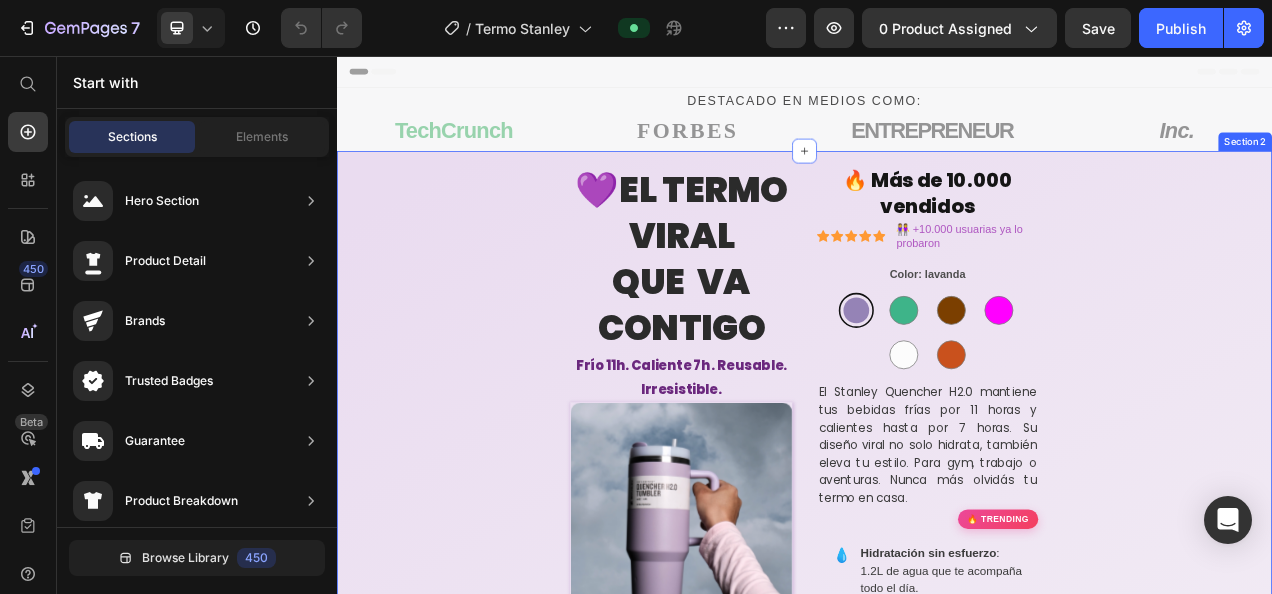 click on "💜EL TERMO VIRAL QUE  VA CONTIGO Heading  Frío 11h. Caliente 7h. Reusable. Irresistible. Text Block
Product Images 🔥 Más de 10.000 vendidos Heading Icon Icon Icon Icon Icon Icon List 👭 +10.000 usuarias ya lo probaron Text Block Row Color: lavanda lavanda lavanda acero-menta acero-menta chocolate chocolate fucsia fucsia edicion-grafica-blanco edicion-grafica-blanco terracota terracota Product Variants & Swatches El Stanley Quencher H2.0 mantiene tus bebidas frías por 11 horas y calientes hasta por 7 horas. Su diseño viral no solo hidrata, también eleva tu estilo. Para gym, trabajo o aventuras. Nunca más olvidás tu termo en casa. Text Block
🔥 Trending
💧
Hidratación sin esfuerzo
1.2L de agua que te acompaña todo el día.
✨
Diseño viral
El favorito de influencers, ahora en tu color.
🔒
Sin derrames
Tapa giratoria con 3 posiciones." at bounding box center [937, 1137] 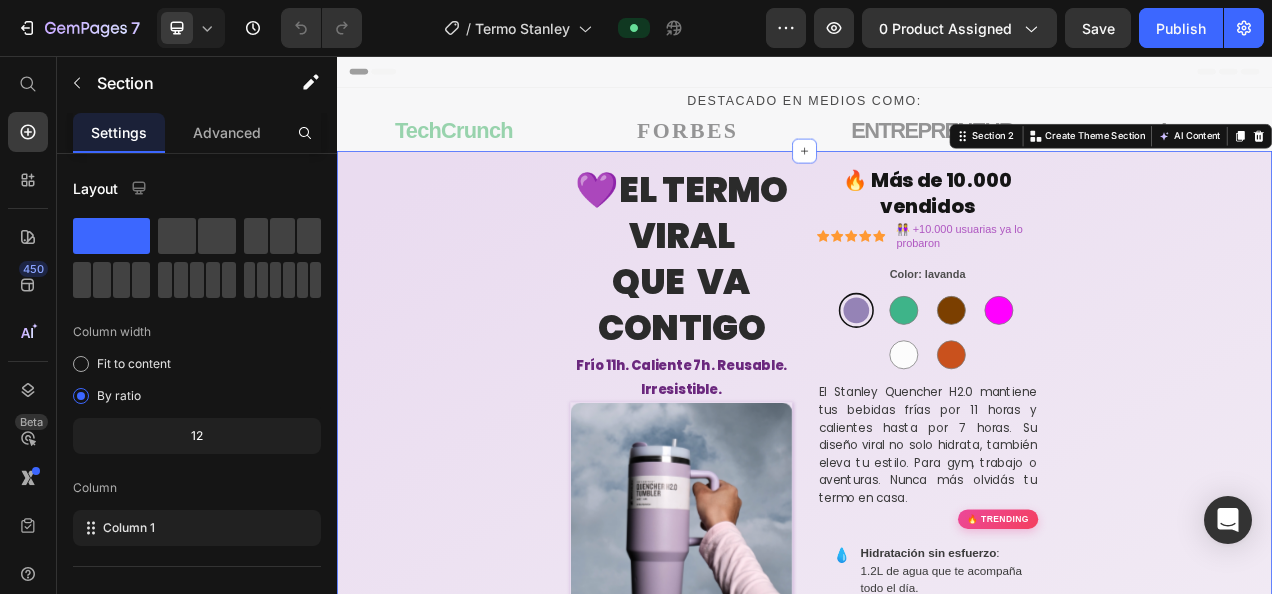 click on "💜EL TERMO VIRAL QUE  VA CONTIGO Heading  Frío 11h. Caliente 7h. Reusable. Irresistible. Text Block
Product Images 🔥 Más de 10.000 vendidos Heading Icon Icon Icon Icon Icon Icon List 👭 +10.000 usuarias ya lo probaron Text Block Row Color: lavanda lavanda lavanda acero-menta acero-menta chocolate chocolate fucsia fucsia edicion-grafica-blanco edicion-grafica-blanco terracota terracota Product Variants & Swatches El Stanley Quencher H2.0 mantiene tus bebidas frías por 11 horas y calientes hasta por 7 horas. Su diseño viral no solo hidrata, también eleva tu estilo. Para gym, trabajo o aventuras. Nunca más olvidás tu termo en casa. Text Block
🔥 Trending
💧
Hidratación sin esfuerzo
1.2L de agua que te acompaña todo el día.
✨
Diseño viral
El favorito de influencers, ahora en tu color.
🔒
Sin derrames
Tapa giratoria con 3 posiciones." at bounding box center [937, 1137] 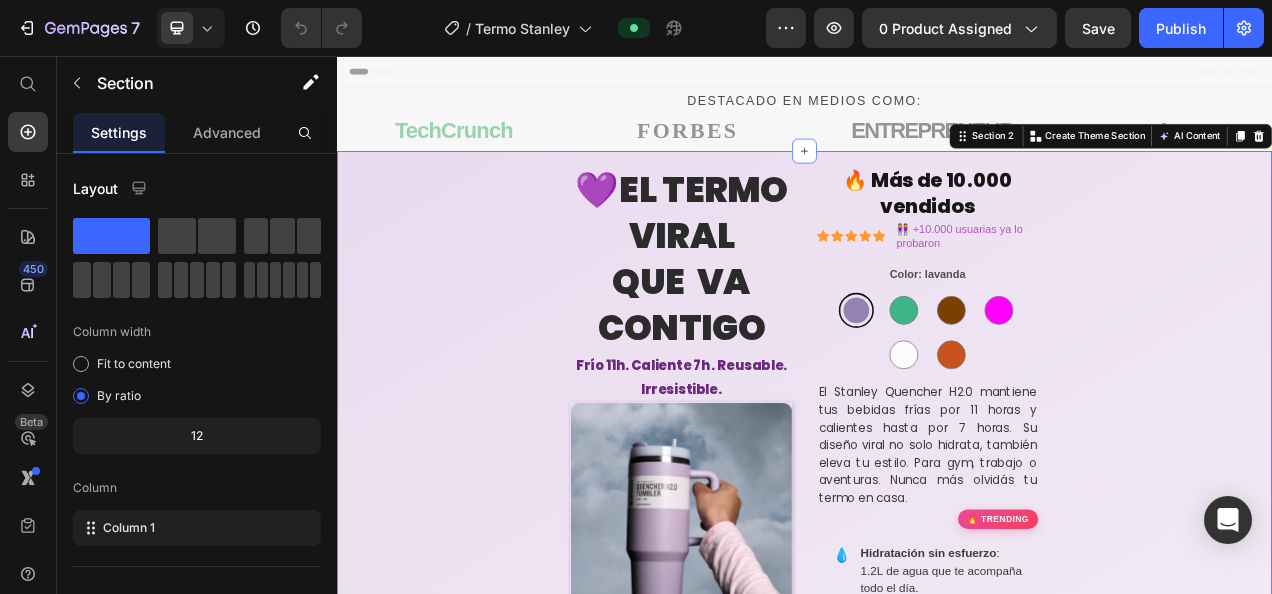 click on "💜EL TERMO VIRAL QUE  VA CONTIGO Heading  Frío 11h. Caliente 7h. Reusable. Irresistible. Text Block
Product Images 🔥 Más de 10.000 vendidos Heading Icon Icon Icon Icon Icon Icon List 👭 +10.000 usuarias ya lo probaron Text Block Row Color: lavanda lavanda lavanda acero-menta acero-menta chocolate chocolate fucsia fucsia edicion-grafica-blanco edicion-grafica-blanco terracota terracota Product Variants & Swatches El Stanley Quencher H2.0 mantiene tus bebidas frías por 11 horas y calientes hasta por 7 horas. Su diseño viral no solo hidrata, también eleva tu estilo. Para gym, trabajo o aventuras. Nunca más olvidás tu termo en casa. Text Block
🔥 Trending
💧
Hidratación sin esfuerzo
1.2L de agua que te acompaña todo el día.
✨
Diseño viral
El favorito de influencers, ahora en tu color.
🔒
Sin derrames
Tapa giratoria con 3 posiciones." at bounding box center (937, 1137) 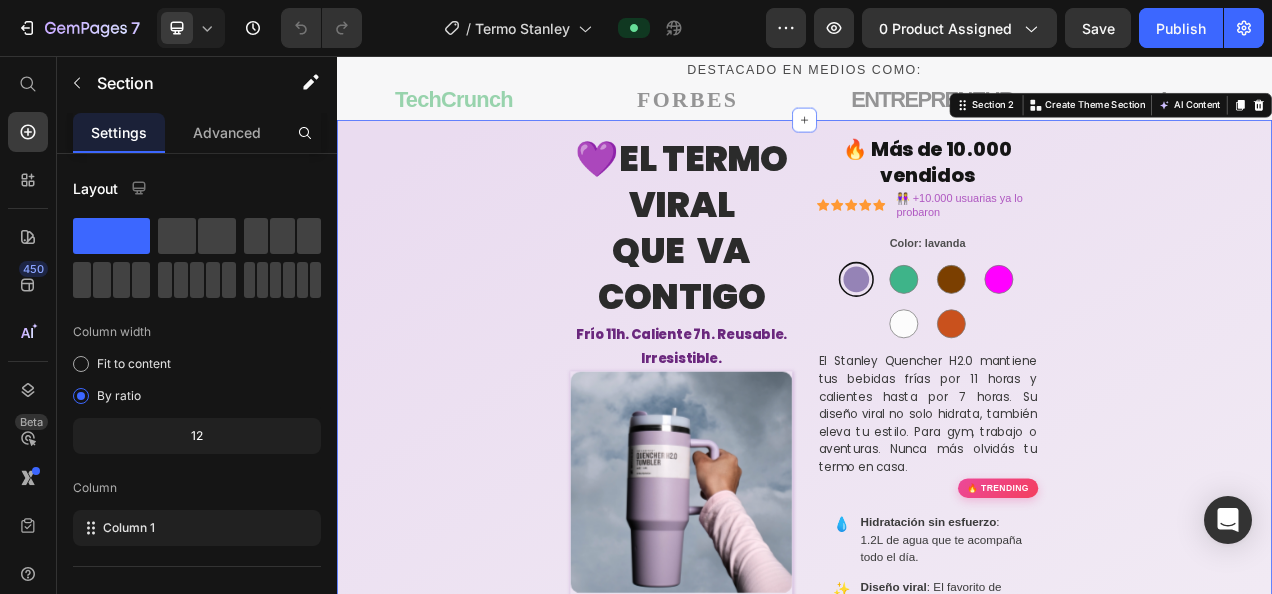 scroll, scrollTop: 80, scrollLeft: 0, axis: vertical 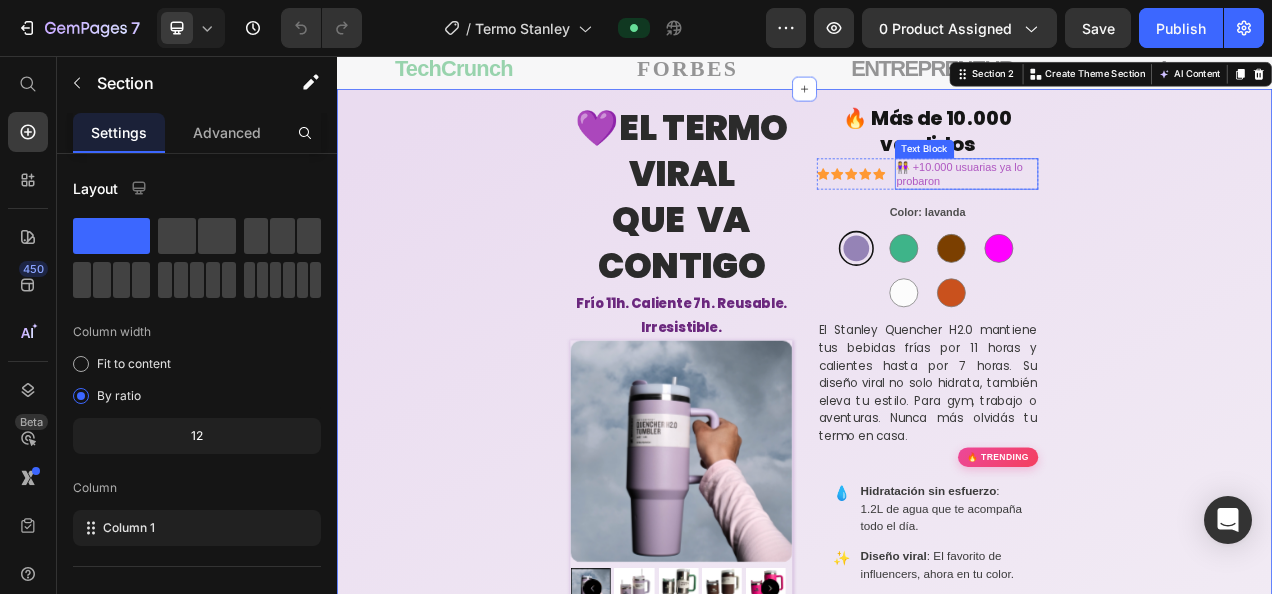 click on "👭 +10.000 usuarias ya lo probaron" at bounding box center [1145, 207] 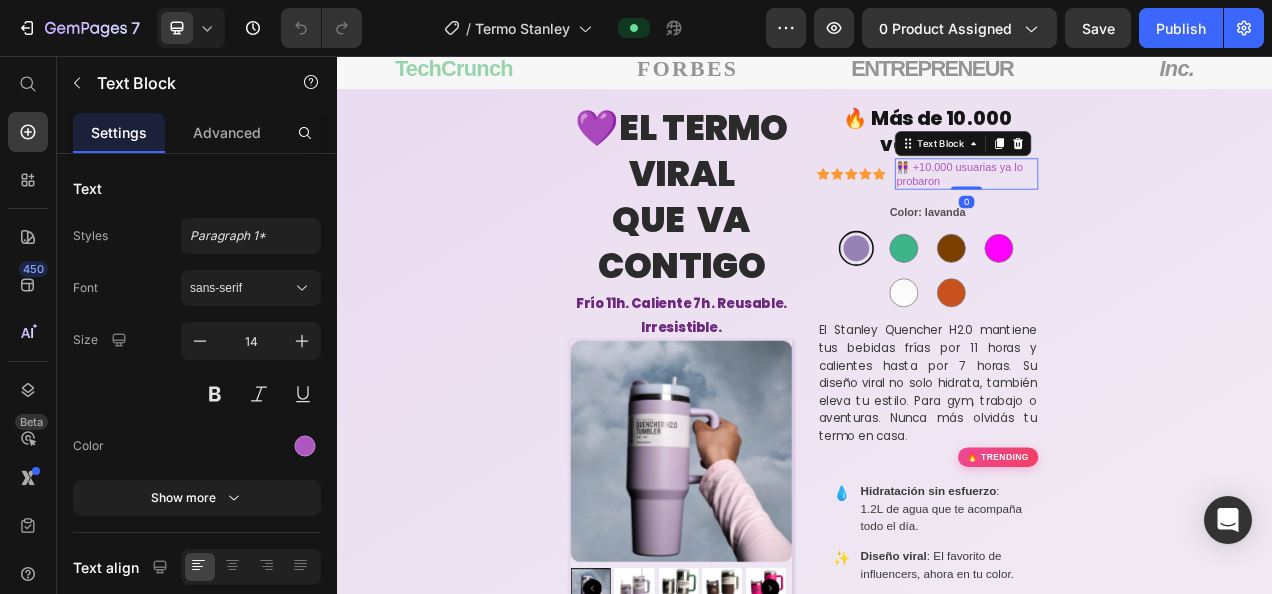 click on "👭 +10.000 usuarias ya lo probaron" at bounding box center (1145, 207) 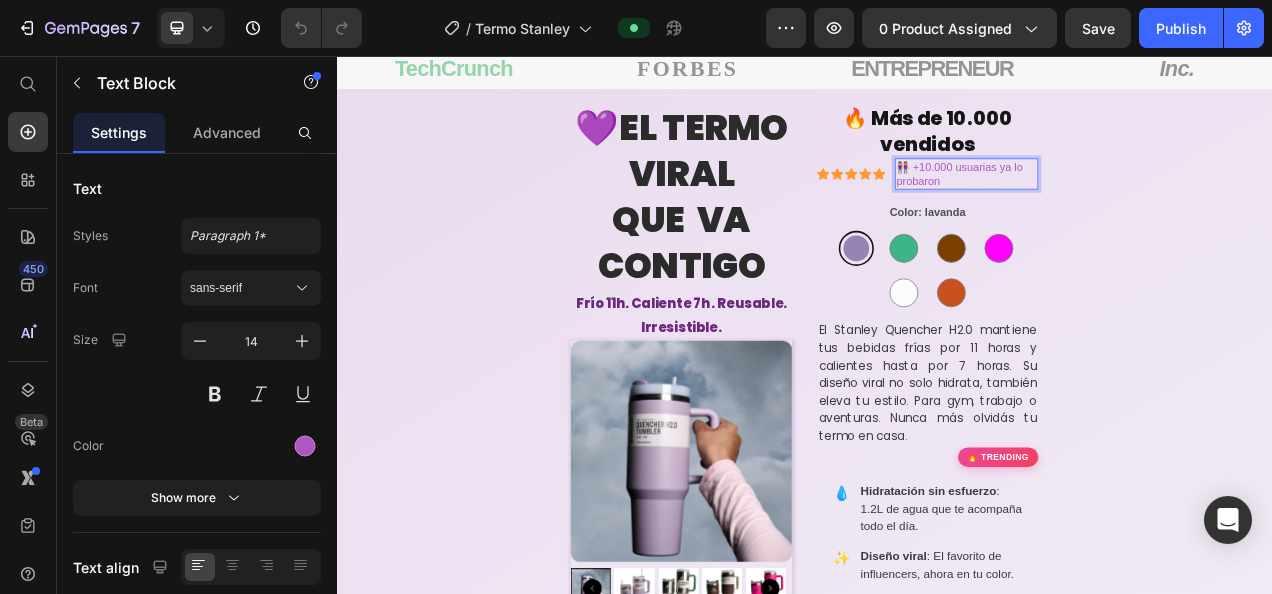 click on "👭 +10.000 usuarias ya lo probaron" at bounding box center [1145, 207] 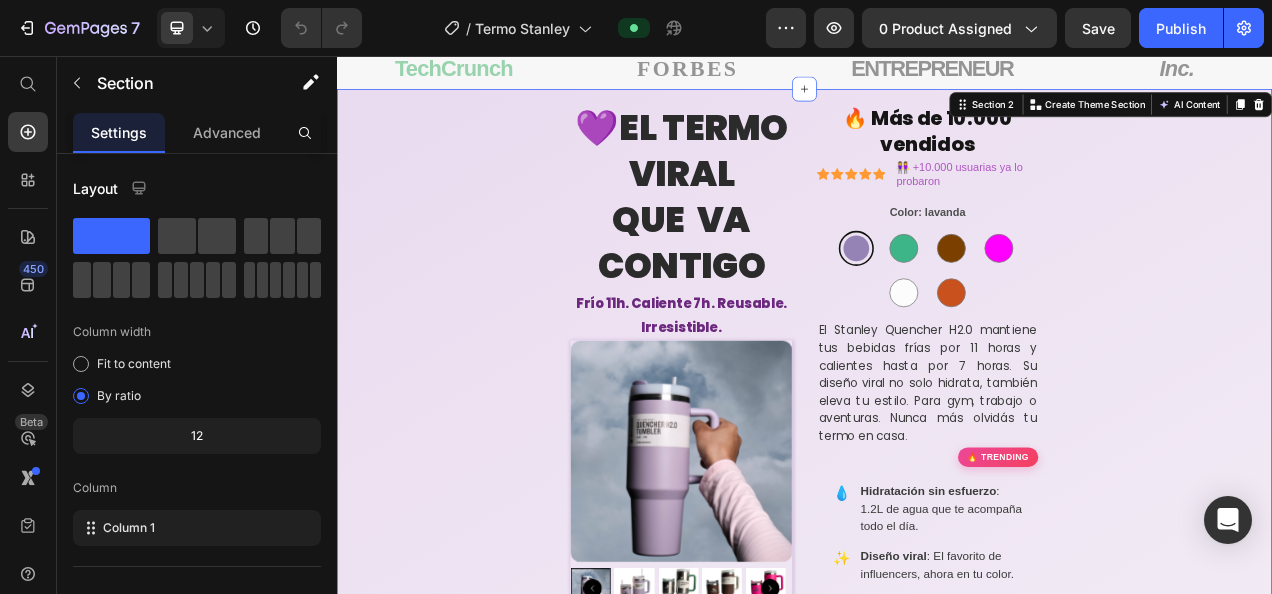 click on "💜EL TERMO VIRAL QUE  VA CONTIGO Heading  Frío 11h. Caliente 7h. Reusable. Irresistible. Text Block
Product Images 🔥 Más de 10.000 vendidos Heading Icon Icon Icon Icon Icon Icon List 👭 +10.000 usuarias ya lo probaron Text Block Row Color: lavanda lavanda lavanda acero-menta acero-menta chocolate chocolate fucsia fucsia edicion-grafica-blanco edicion-grafica-blanco terracota terracota Product Variants & Swatches El Stanley Quencher H2.0 mantiene tus bebidas frías por 11 horas y calientes hasta por 7 horas. Su diseño viral no solo hidrata, también eleva tu estilo. Para gym, trabajo o aventuras. Nunca más olvidás tu termo en casa. Text Block
🔥 Trending
💧
Hidratación sin esfuerzo
1.2L de agua que te acompaña todo el día.
✨
Diseño viral
El favorito de influencers, ahora en tu color.
🔒
Sin derrames
Tapa giratoria con 3 posiciones." at bounding box center (937, 1057) 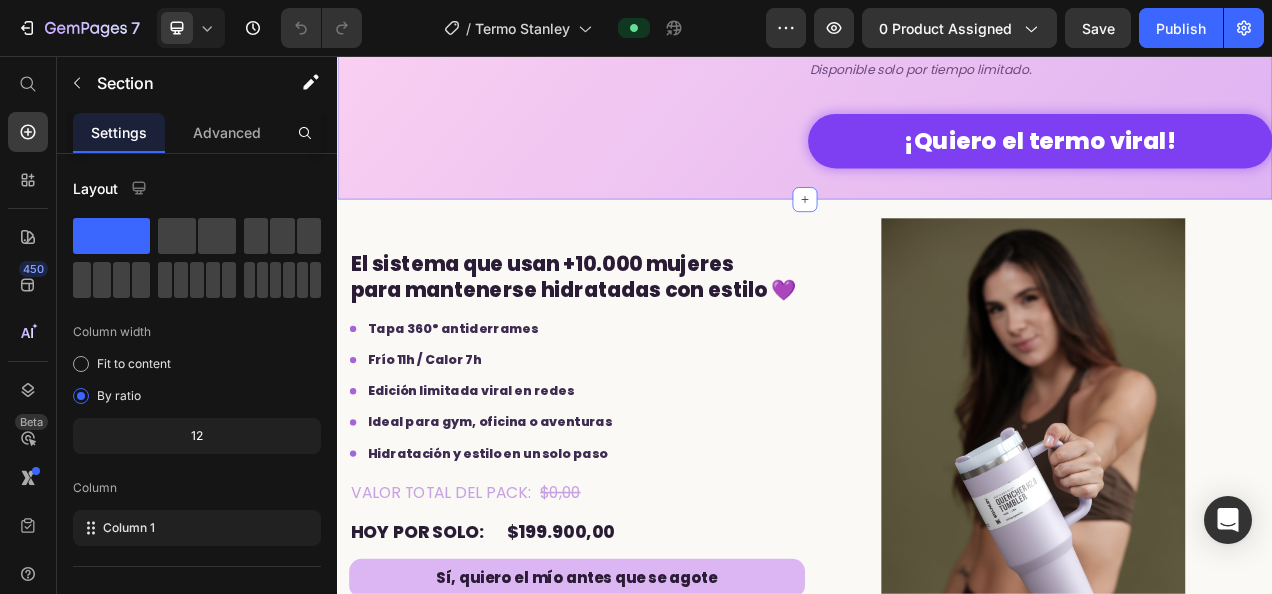 scroll, scrollTop: 3080, scrollLeft: 0, axis: vertical 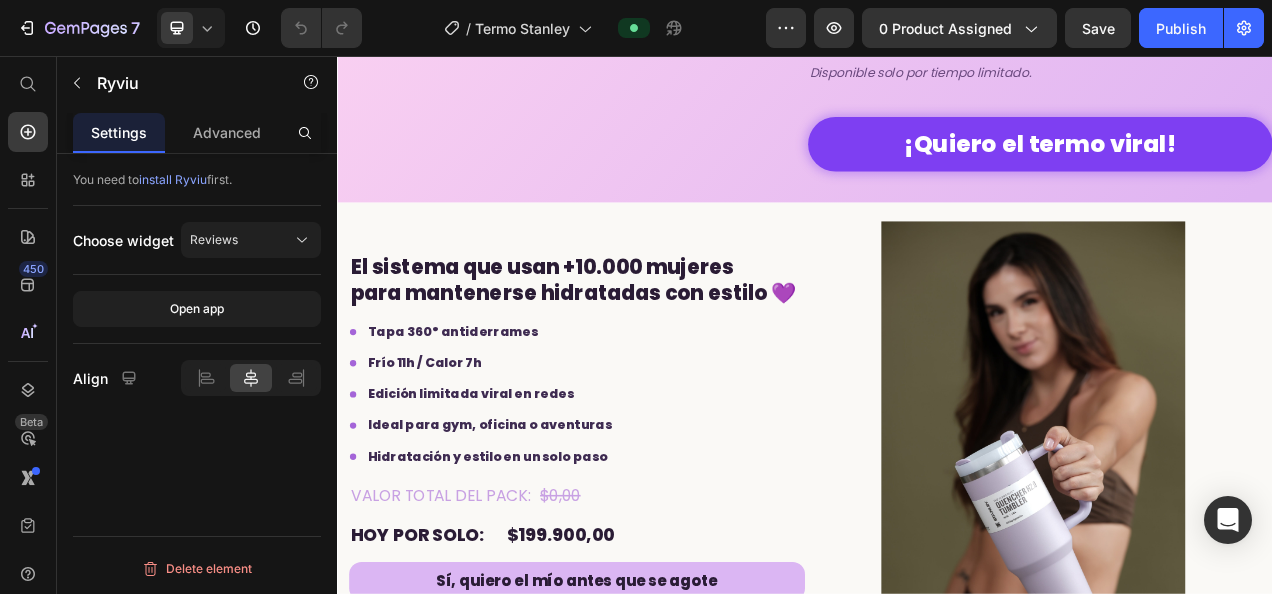 click on "Ryviu - Reviews" at bounding box center [957, -383] 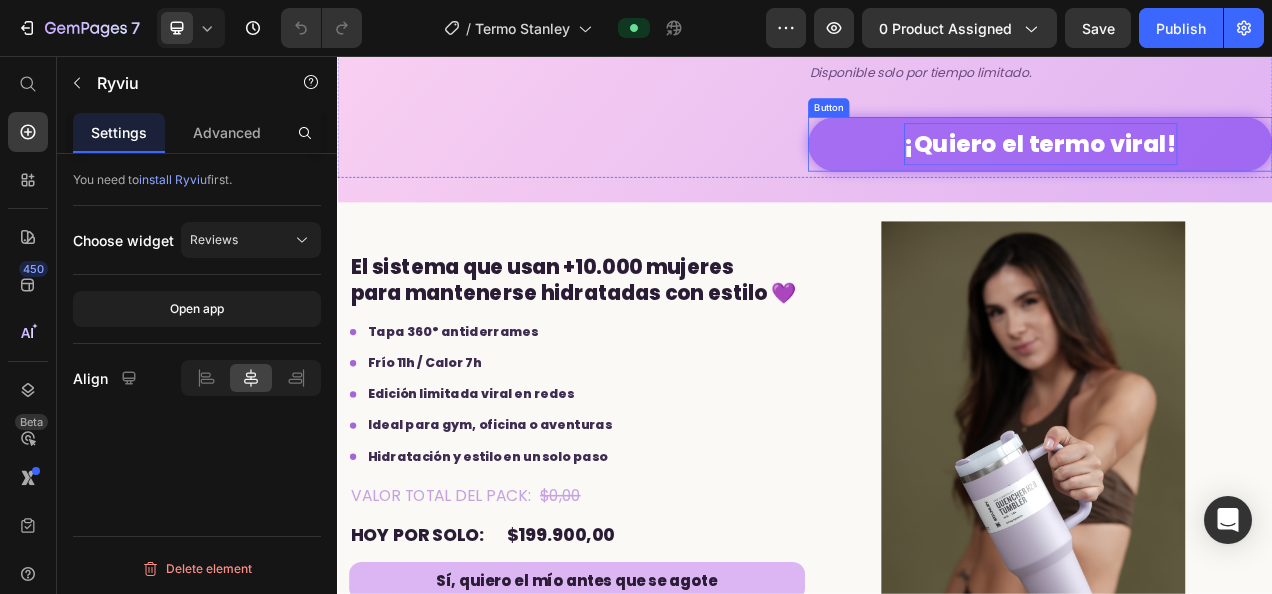 click on "¡Quiero el termo viral!" at bounding box center (1239, 169) 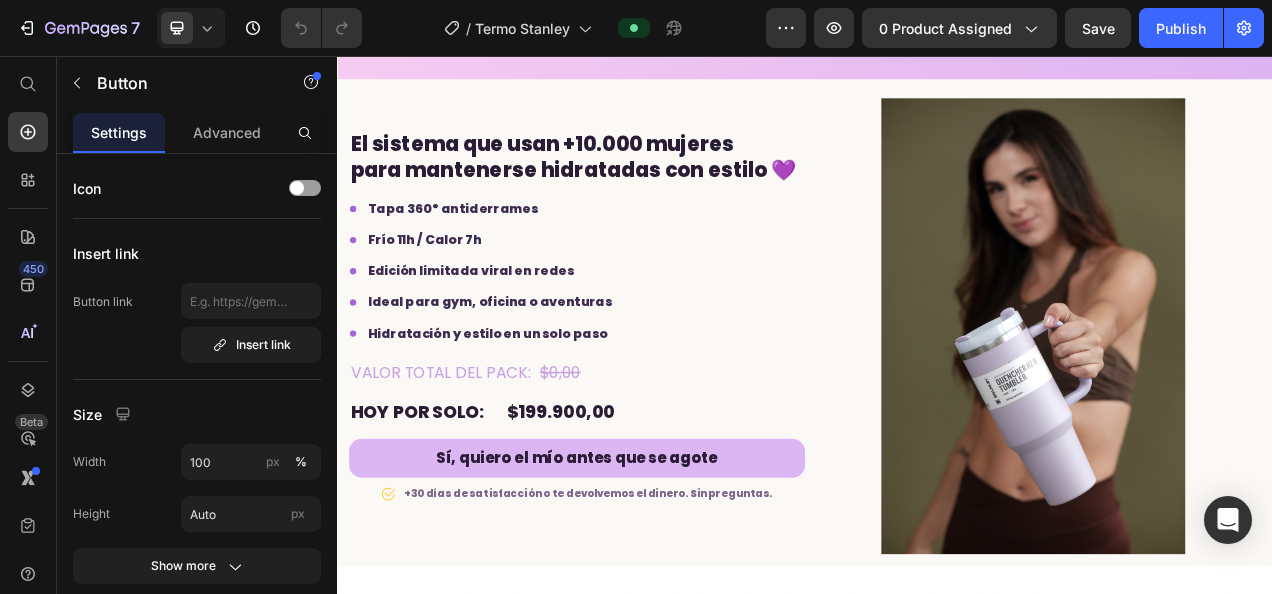 scroll, scrollTop: 3240, scrollLeft: 0, axis: vertical 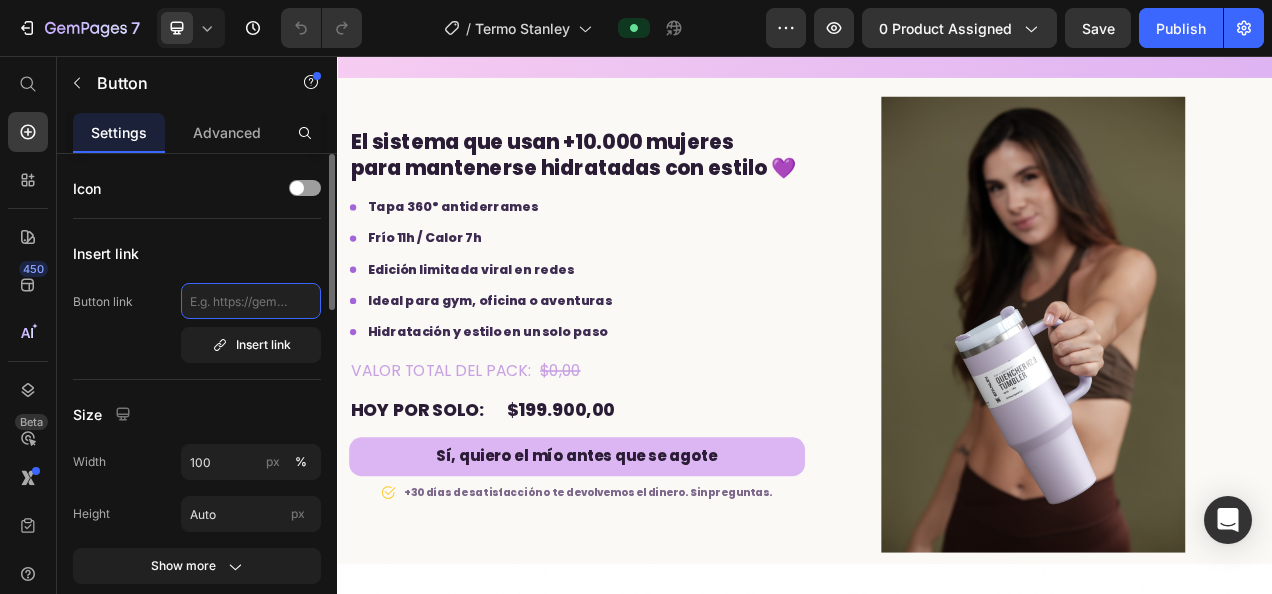 click 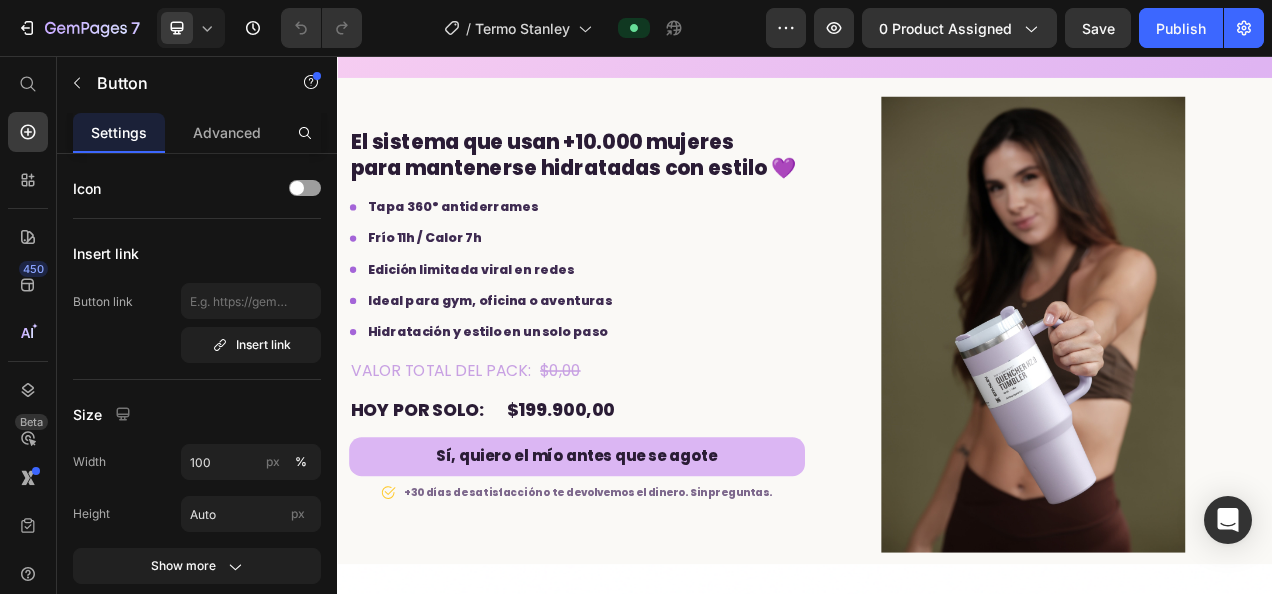 click on "¡Quiero el termo viral!" at bounding box center [1239, 9] 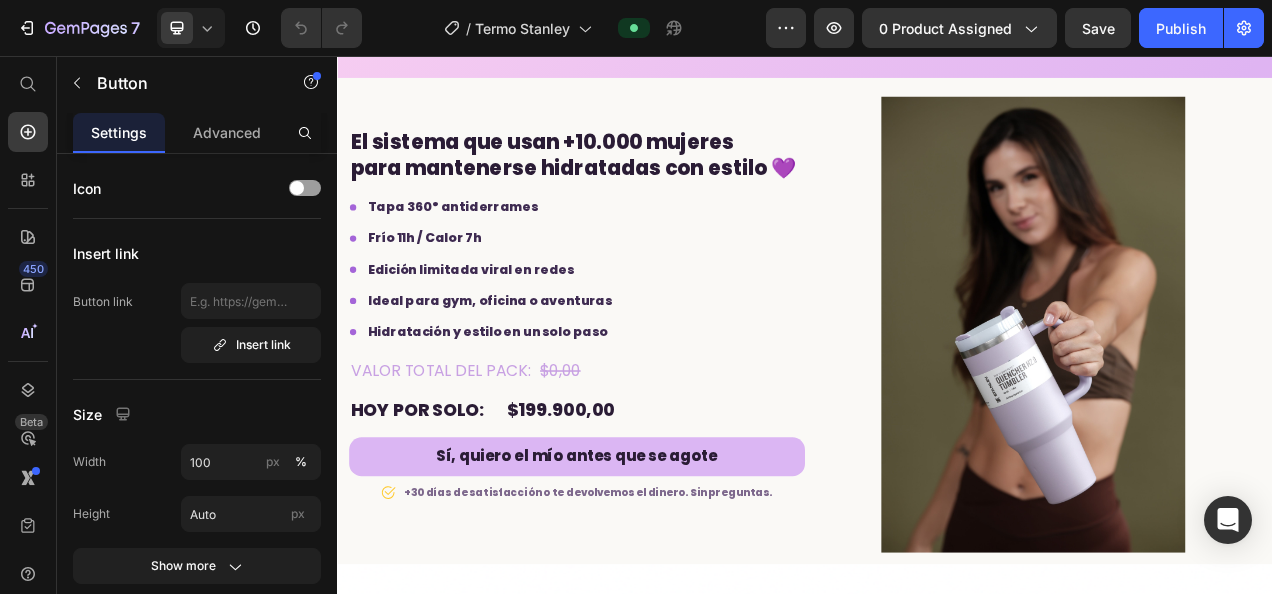 click on "¡Quiero el termo viral!" at bounding box center (1239, 9) 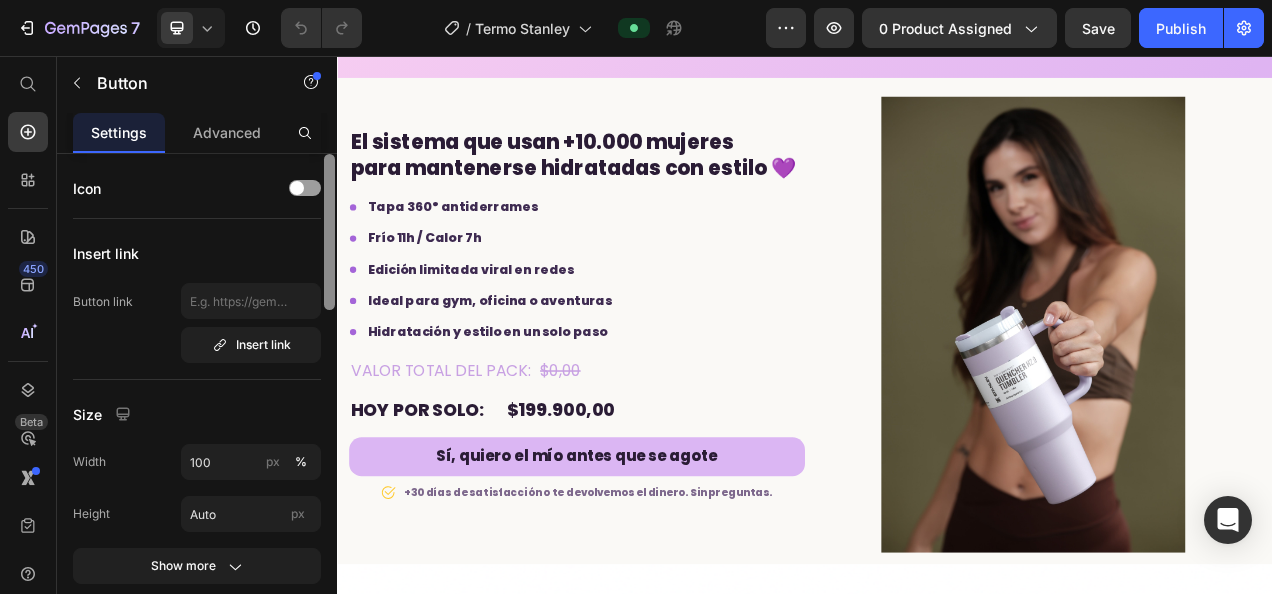 scroll, scrollTop: 497, scrollLeft: 0, axis: vertical 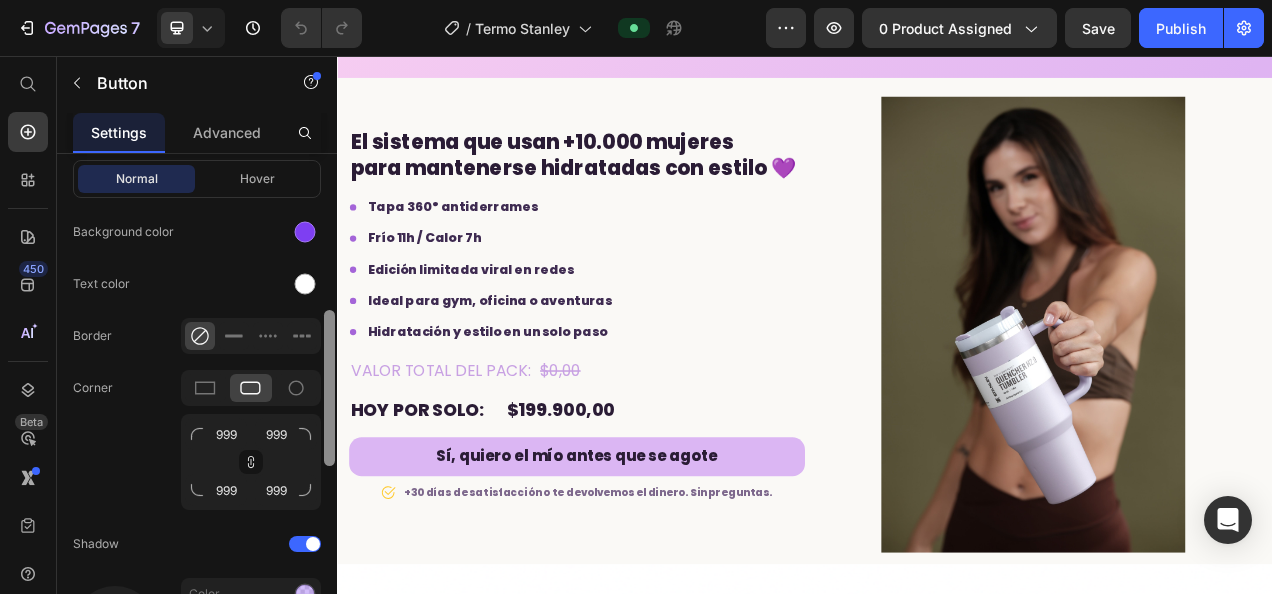 click at bounding box center (329, 402) 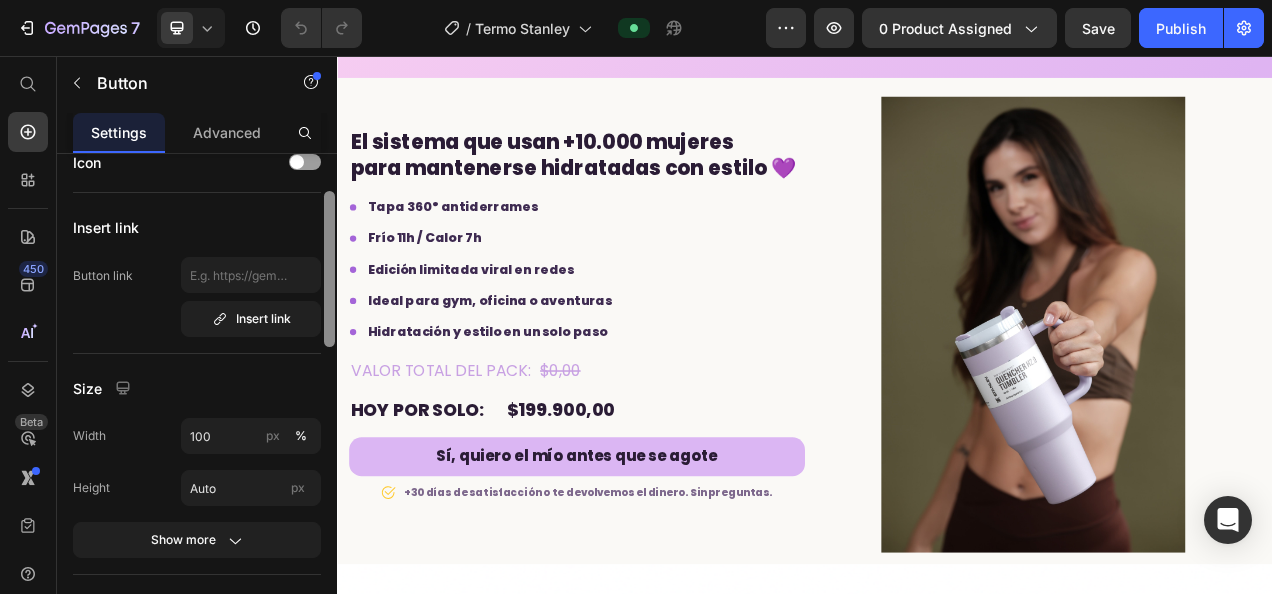 scroll, scrollTop: 0, scrollLeft: 0, axis: both 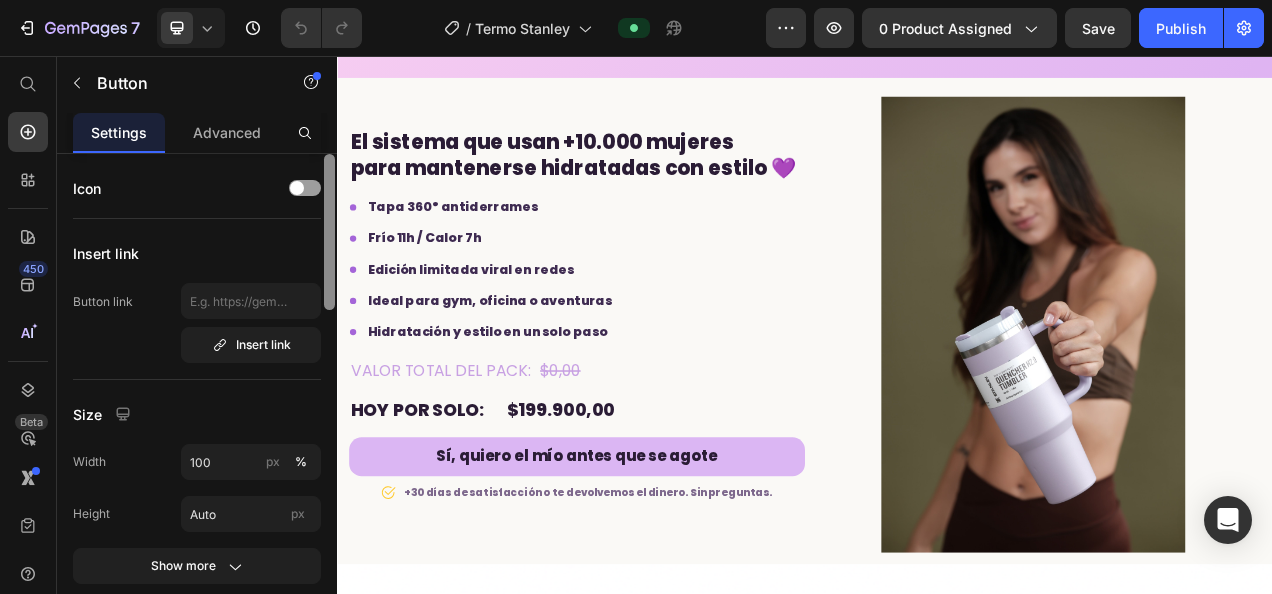 drag, startPoint x: 326, startPoint y: 342, endPoint x: 334, endPoint y: 158, distance: 184.17383 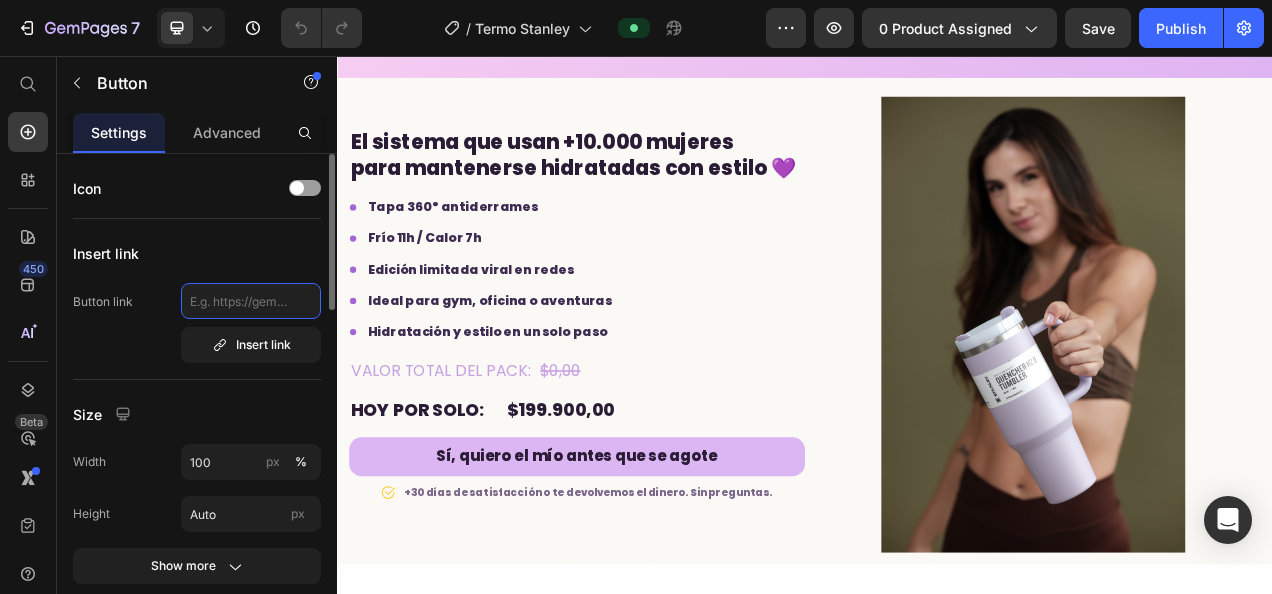 click 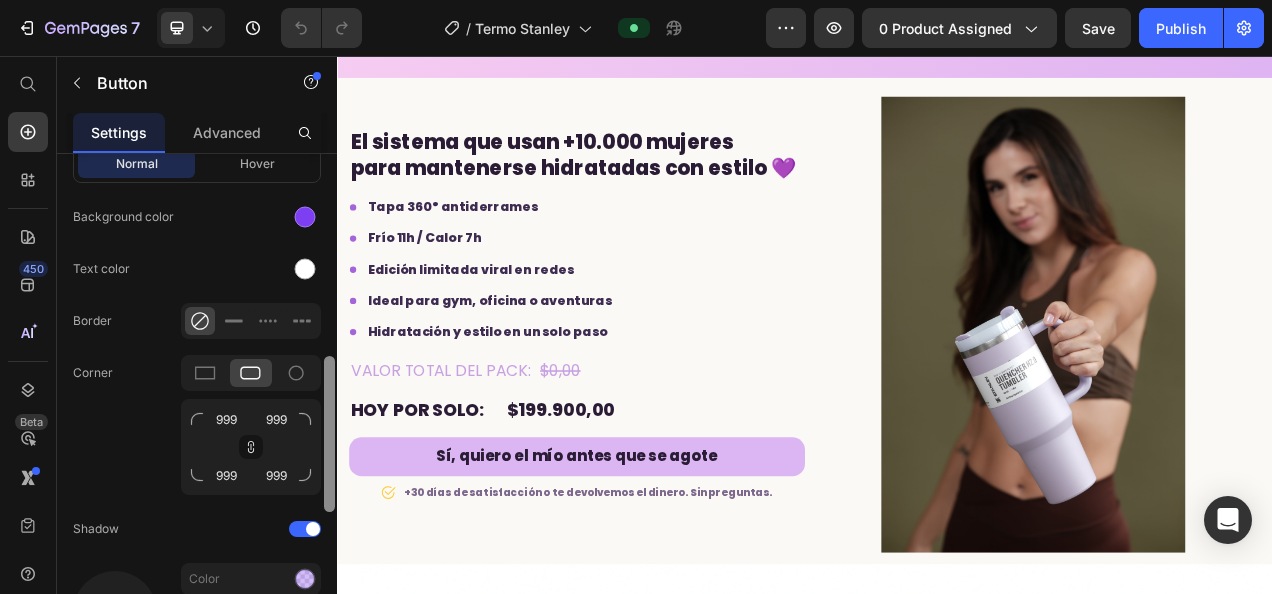scroll, scrollTop: 544, scrollLeft: 0, axis: vertical 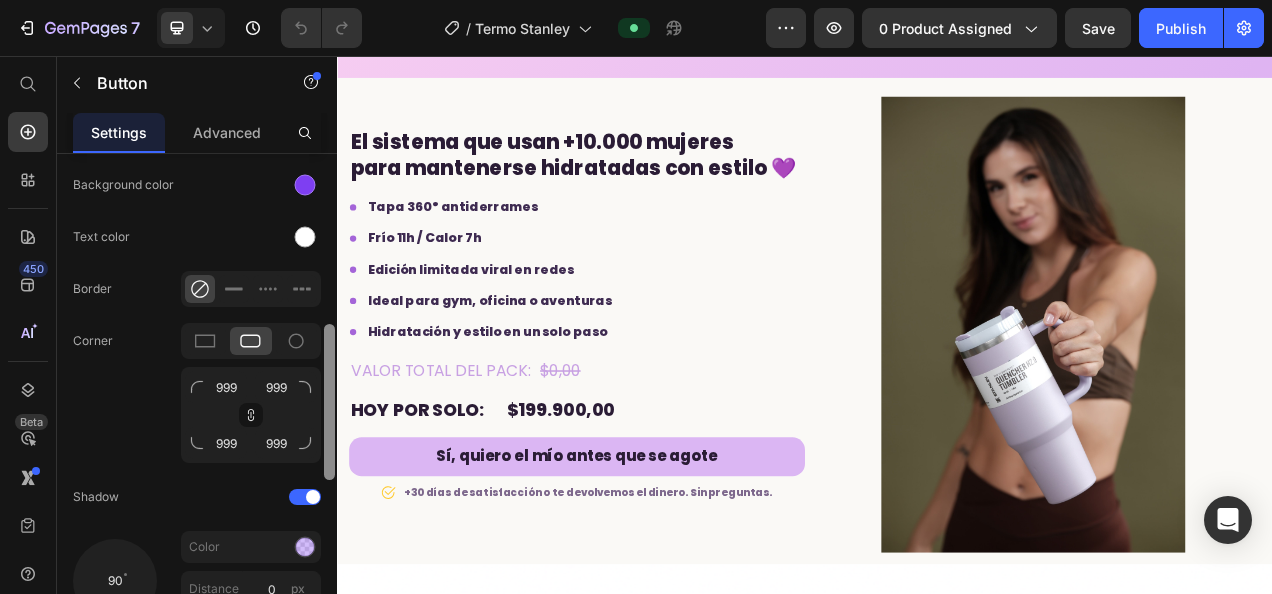 drag, startPoint x: 669, startPoint y: 258, endPoint x: 346, endPoint y: 571, distance: 449.7755 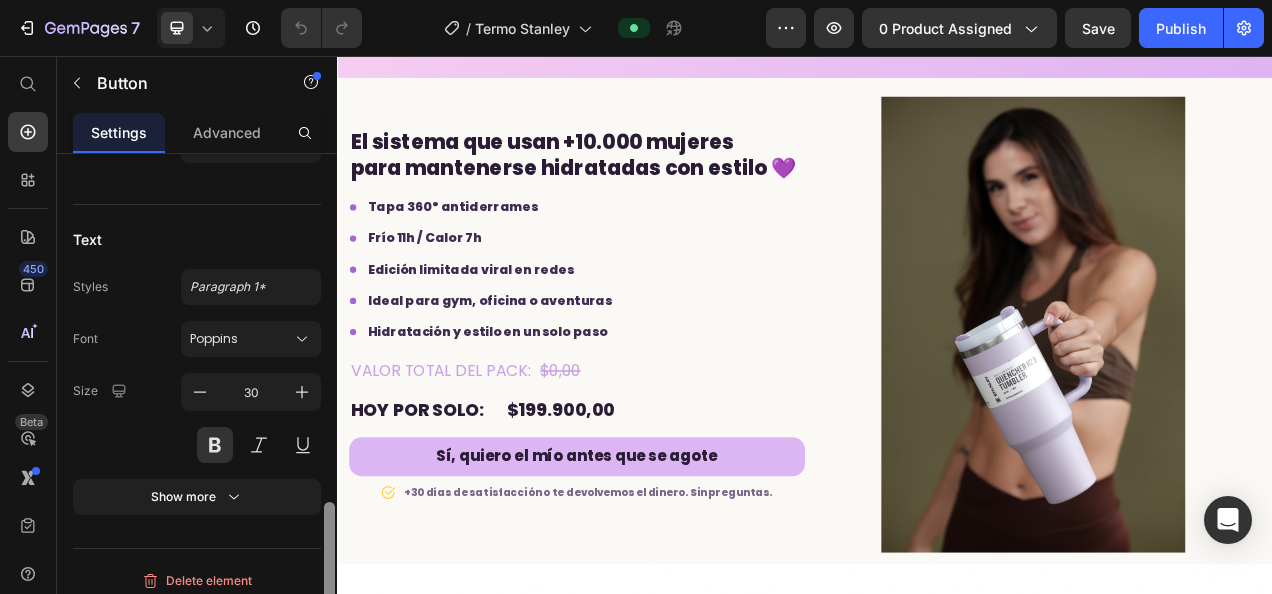 scroll, scrollTop: 1084, scrollLeft: 0, axis: vertical 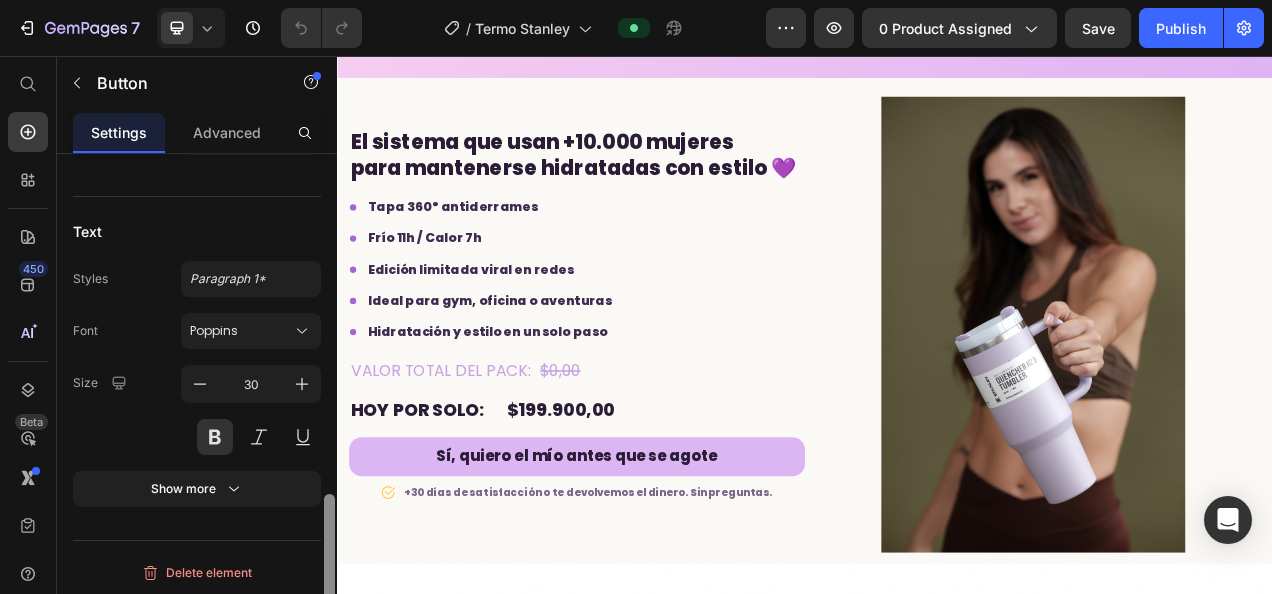 drag, startPoint x: 329, startPoint y: 437, endPoint x: 324, endPoint y: 545, distance: 108.11568 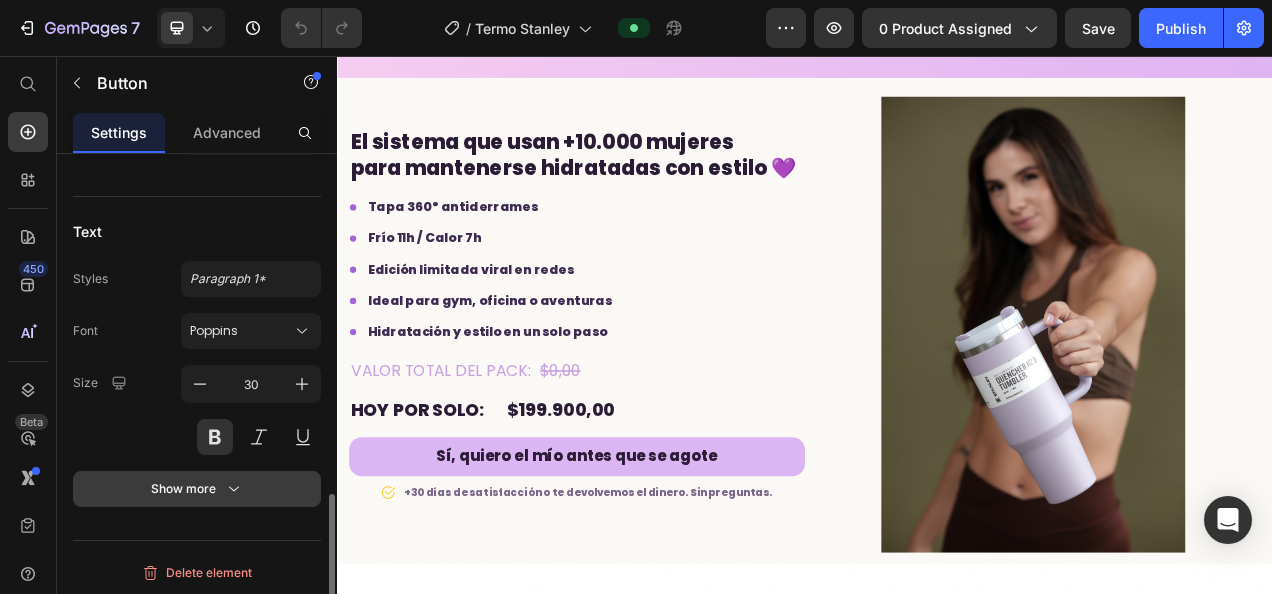 click on "Show more" at bounding box center (197, 489) 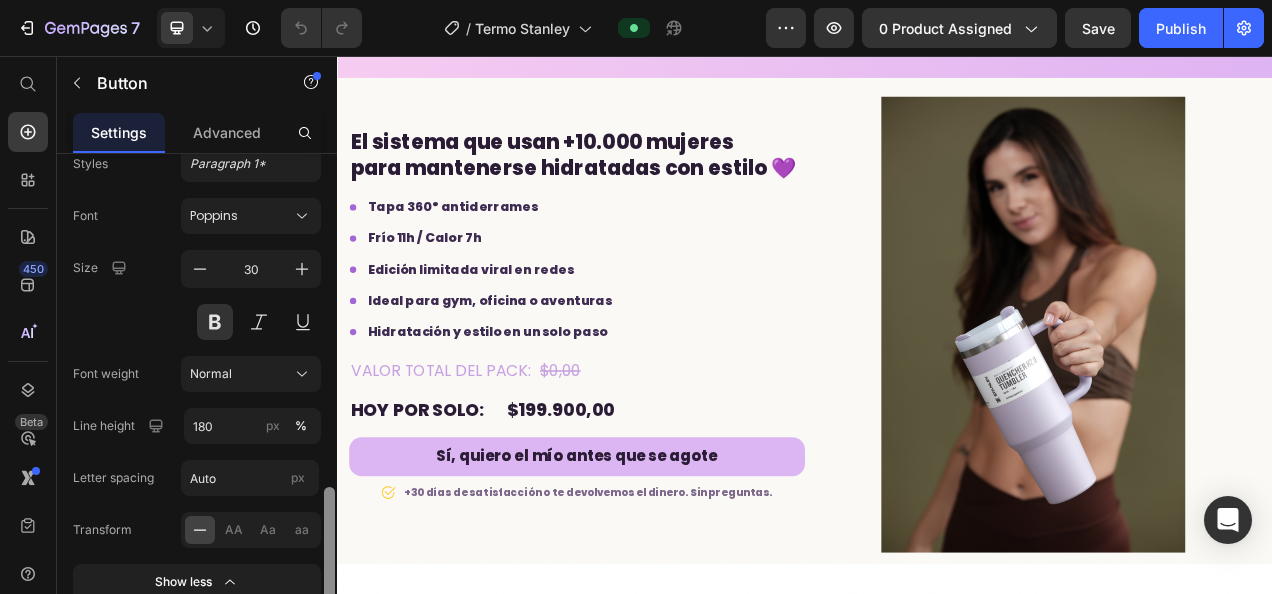 scroll, scrollTop: 1292, scrollLeft: 0, axis: vertical 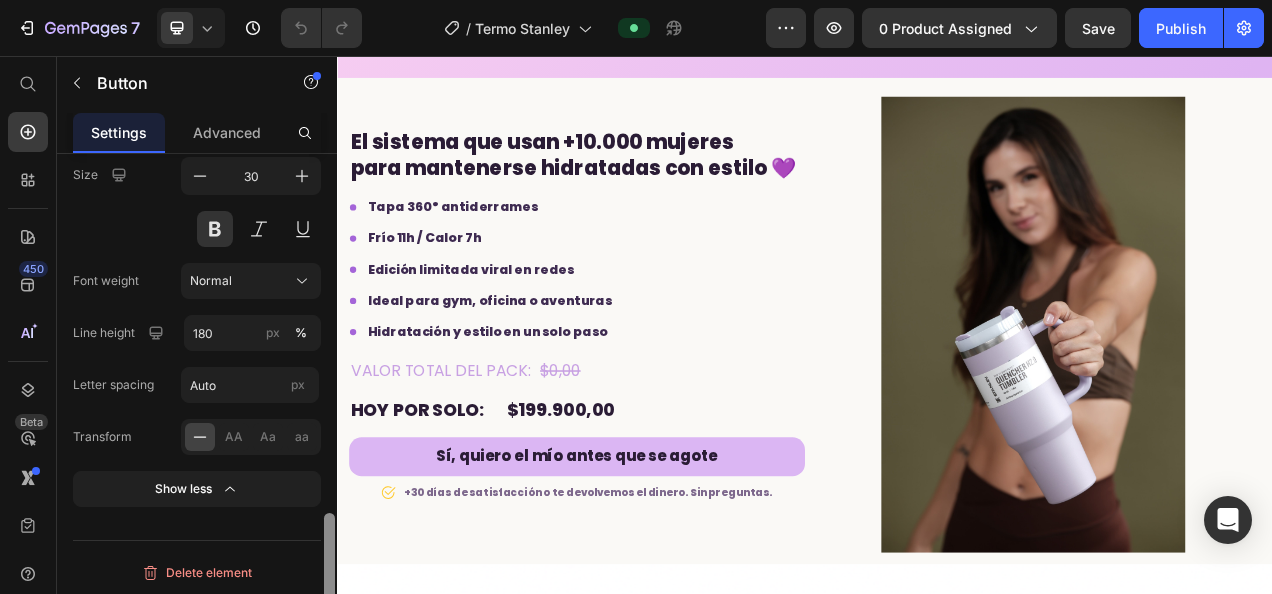 drag, startPoint x: 331, startPoint y: 528, endPoint x: 357, endPoint y: 638, distance: 113.03097 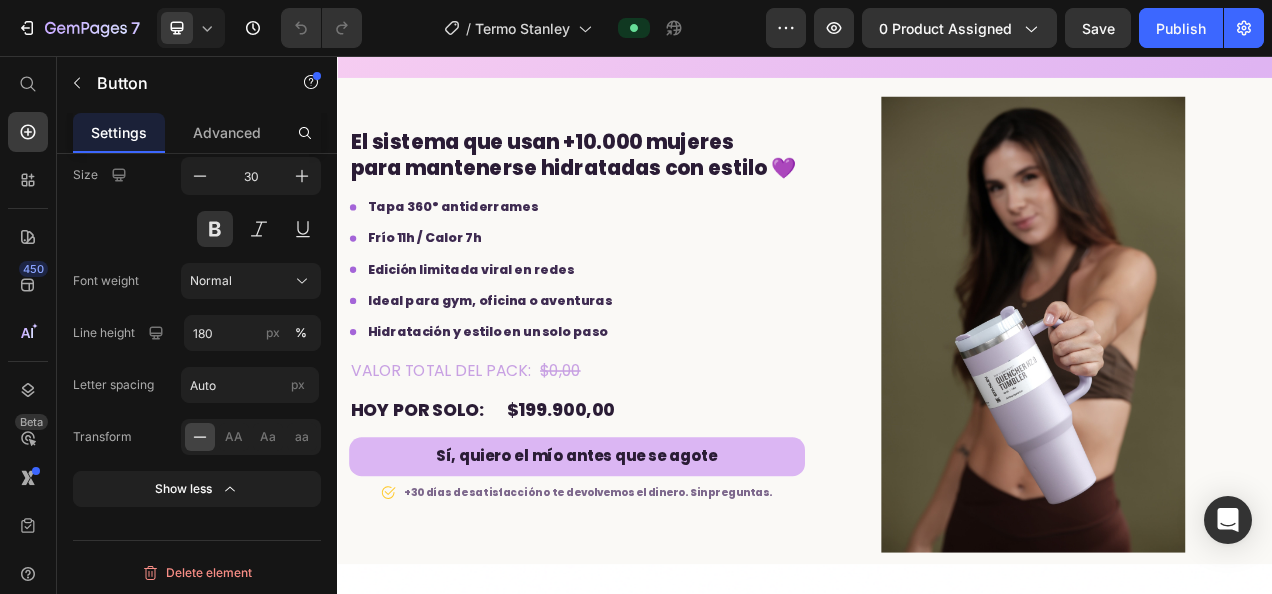 click 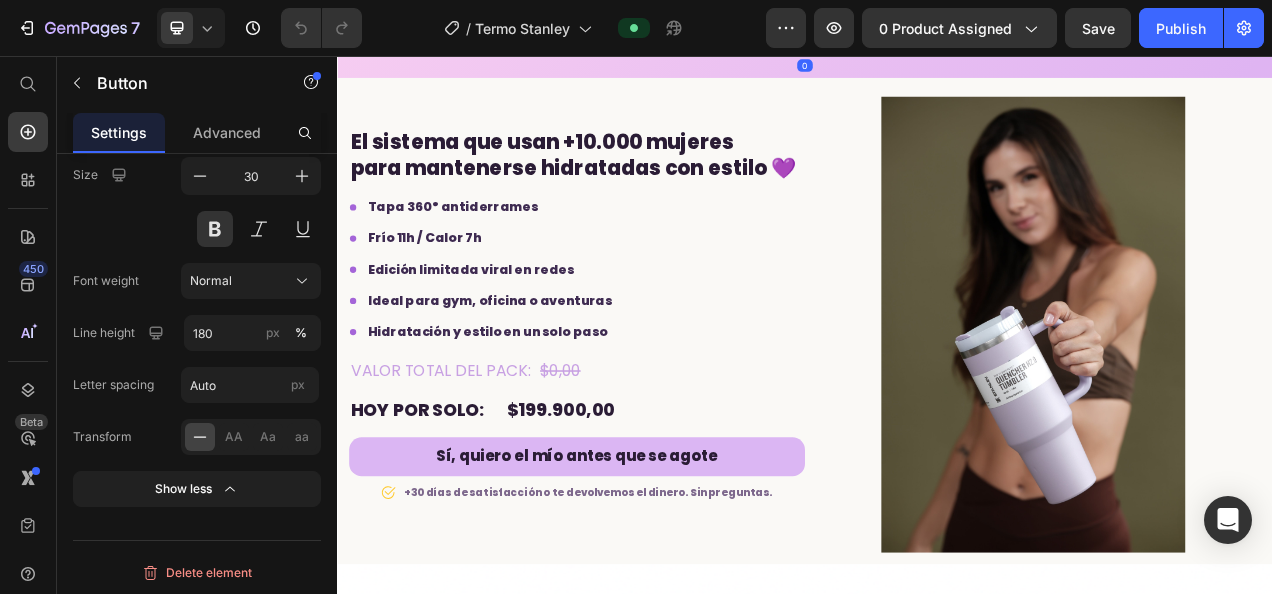 scroll, scrollTop: 0, scrollLeft: 0, axis: both 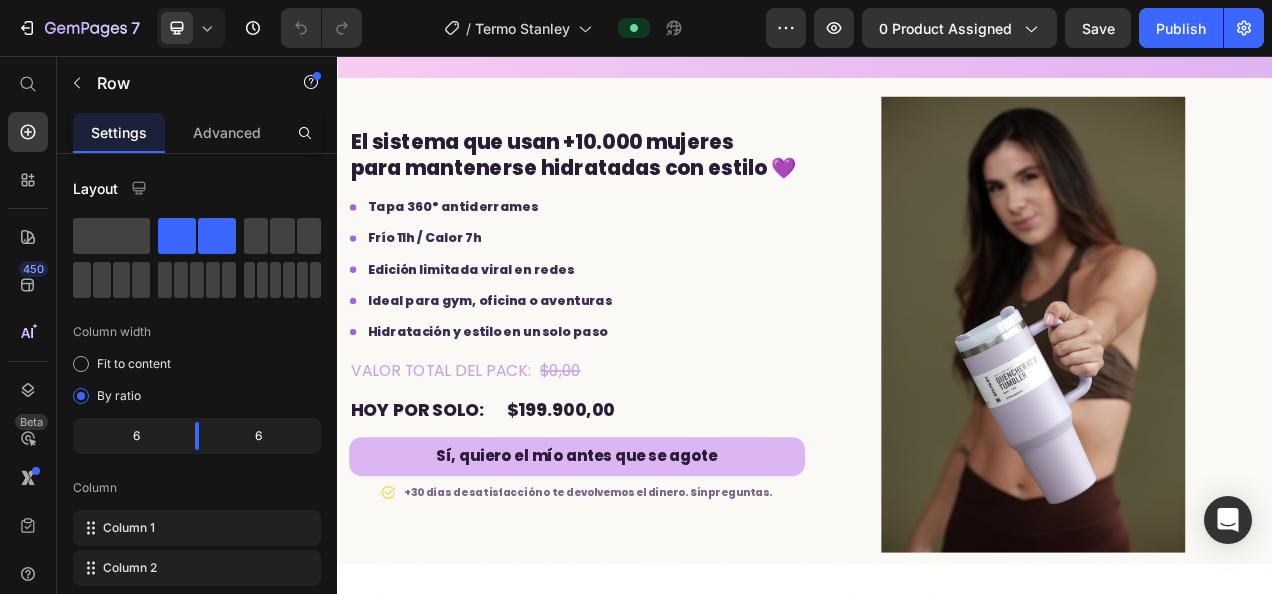 click on "¡Quiero el termo viral!" at bounding box center (1239, 9) 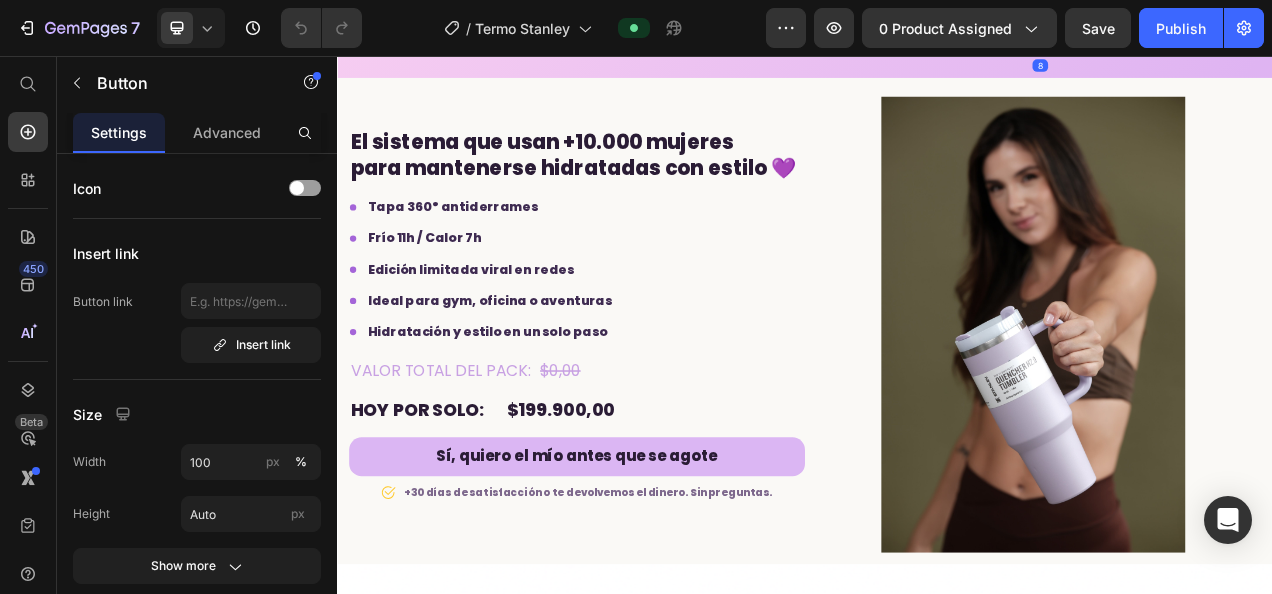 click on "Button" at bounding box center [988, -45] 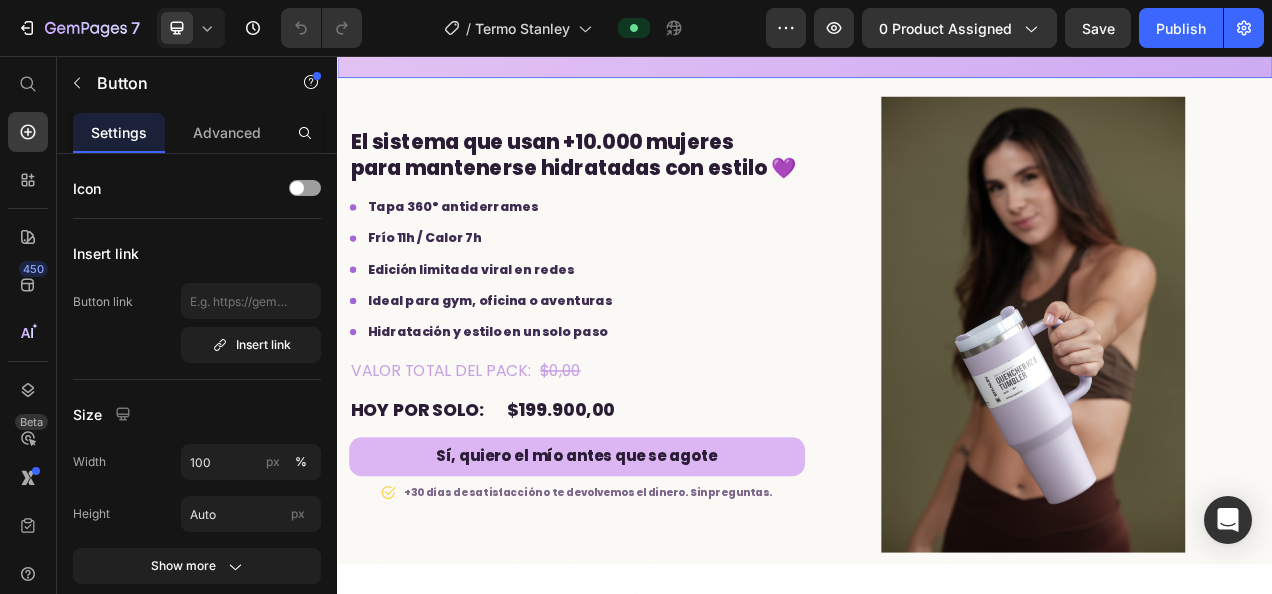 click on "Section" at bounding box center (975, -116) 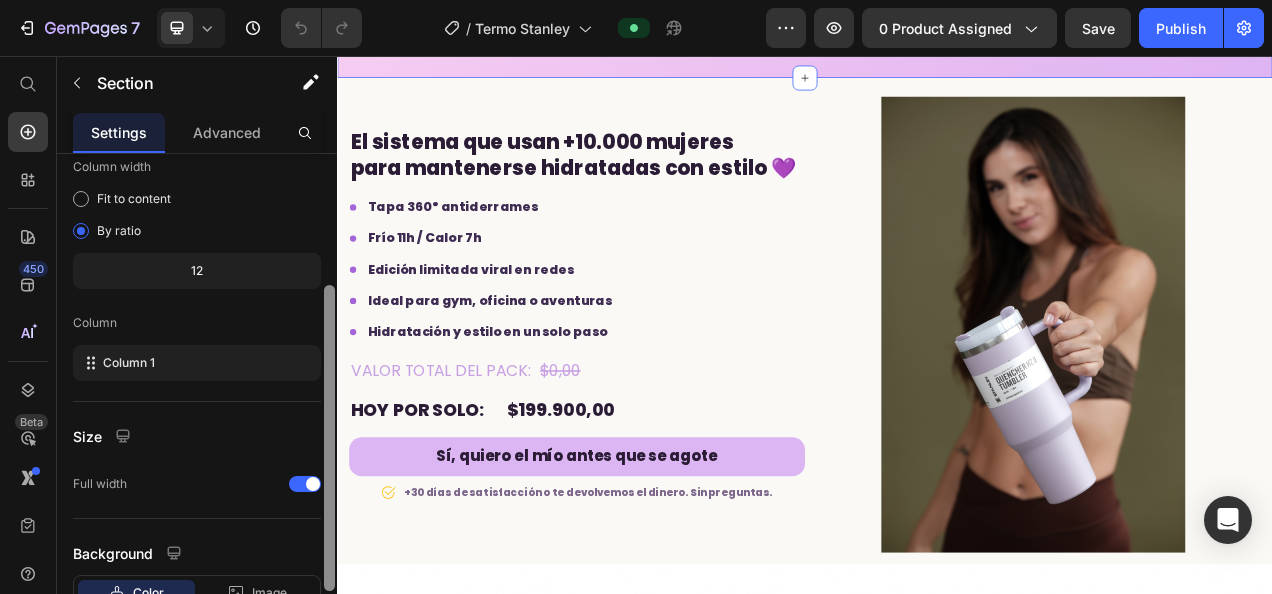scroll, scrollTop: 184, scrollLeft: 0, axis: vertical 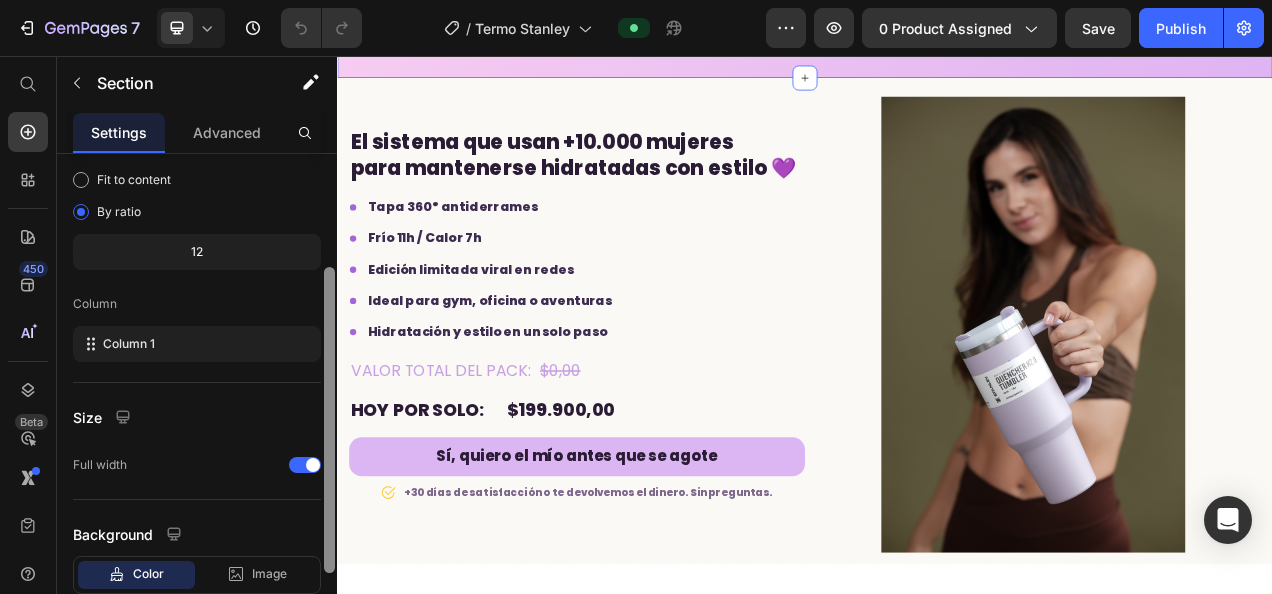 drag, startPoint x: 328, startPoint y: 293, endPoint x: 299, endPoint y: 408, distance: 118.60017 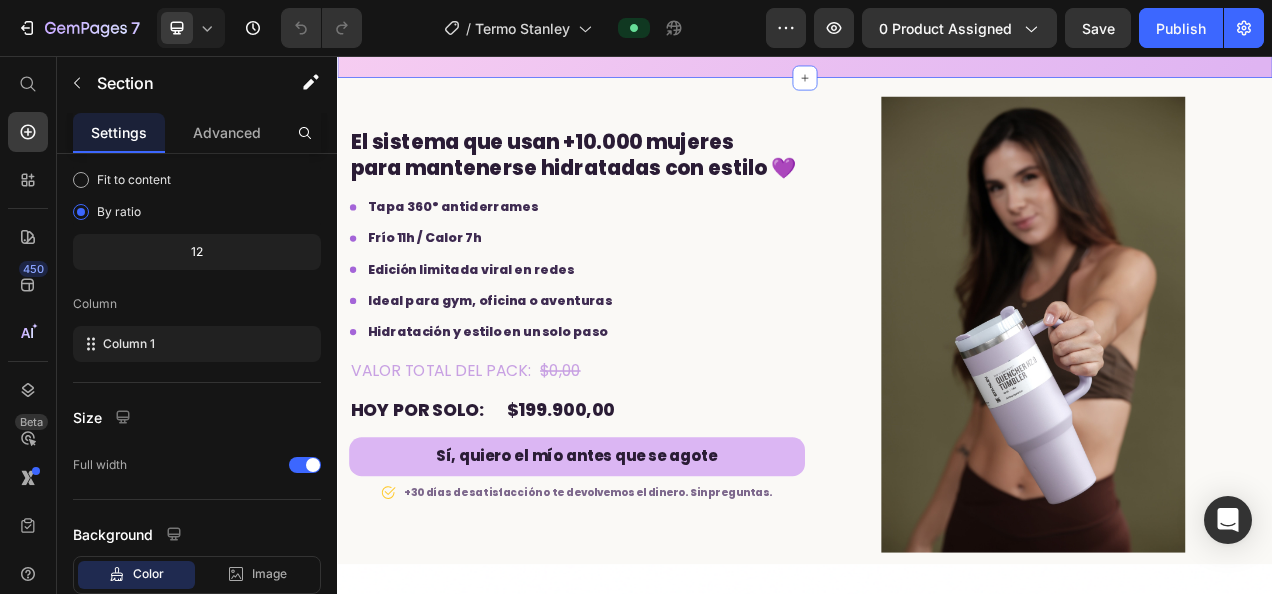 click on "Image EL TERMO VIRAL MÁS AMADO Text Block Más de 10.000 mujeres  ya lo usan Heading Mantiene tu bebida  fría por 11h  y  caliente por 7h. Heading ✅ Tapa 360° antiderrames Text Block ✅ Edición limitada viral en redes Text Block ✅ Ideal para gym, oficina o aventuras Text Block Disponible solo por tiempo limitado. Text Block ¡Quiero el termo viral! Button Row Section 5   You can create reusable sections Create Theme Section AI Content Write with GemAI What would you like to describe here? Tone and Voice Persuasive Product Crema Perfect X Show more Generate" at bounding box center [937, -210] 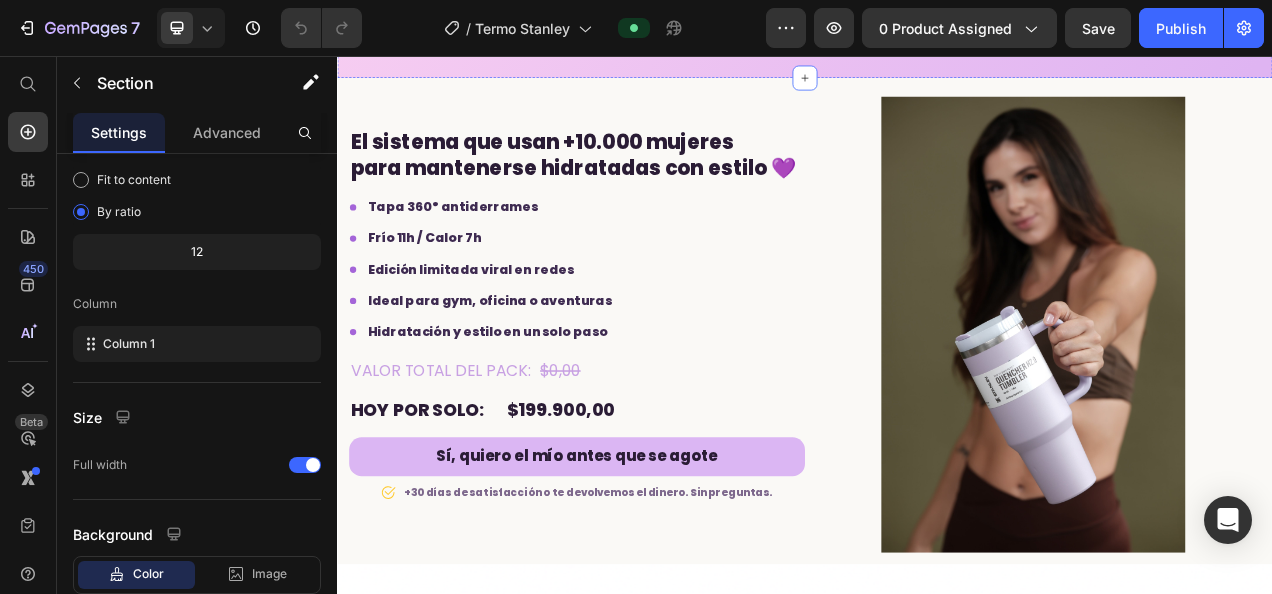 click on "¡Quiero el termo viral!" at bounding box center [1239, 9] 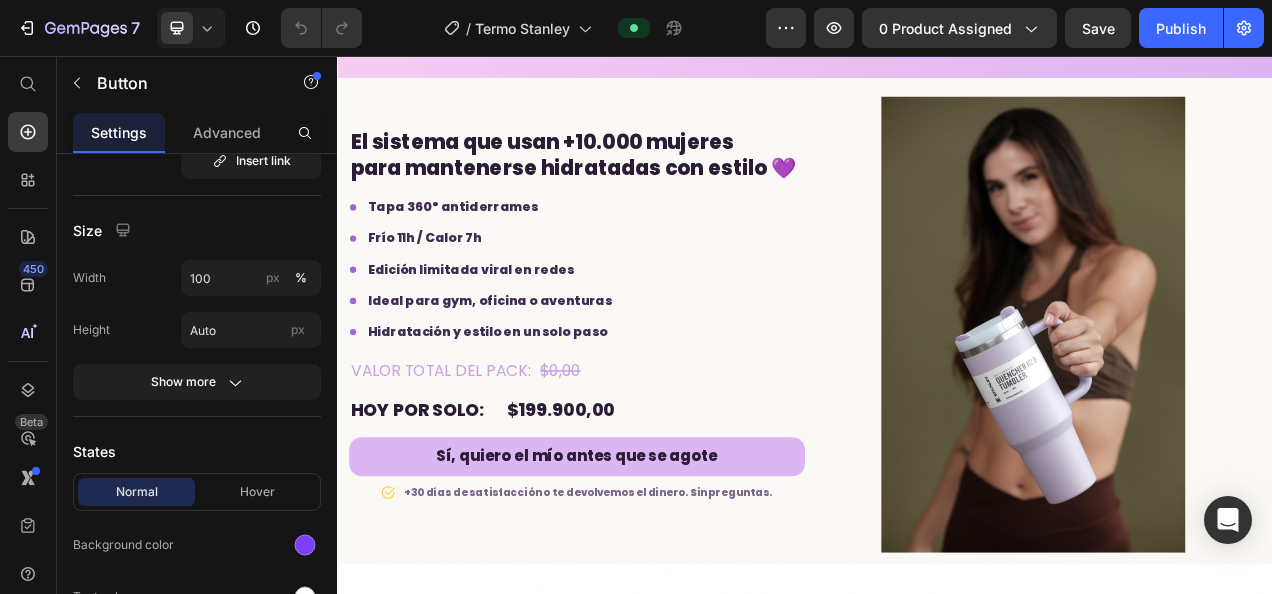 scroll, scrollTop: 0, scrollLeft: 0, axis: both 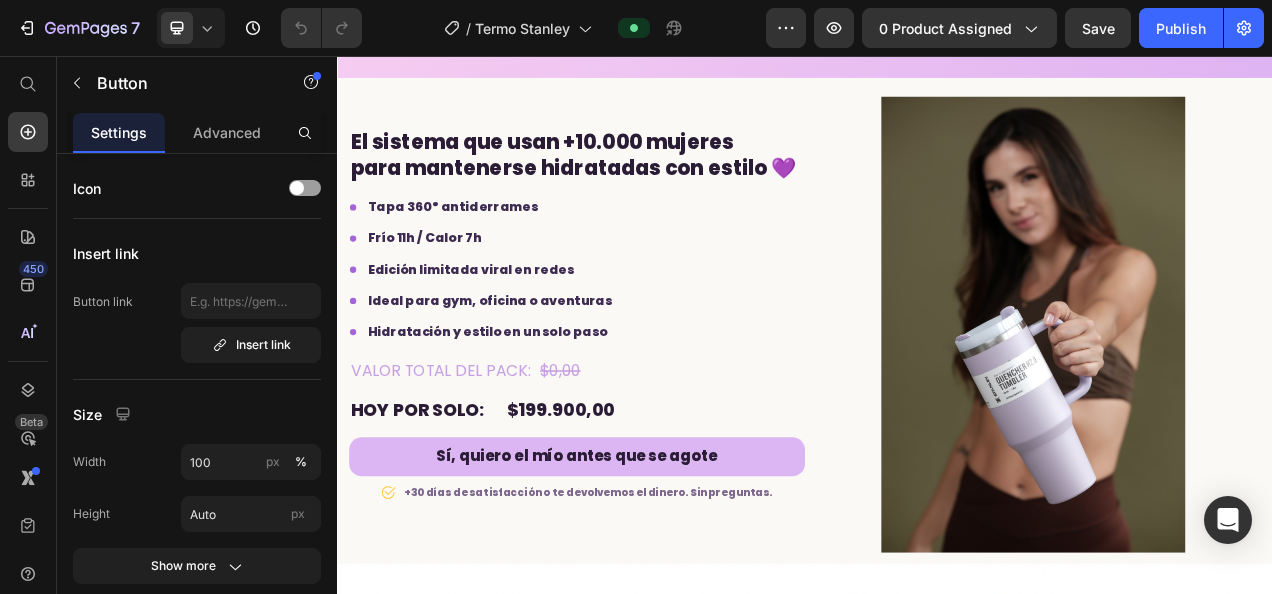click 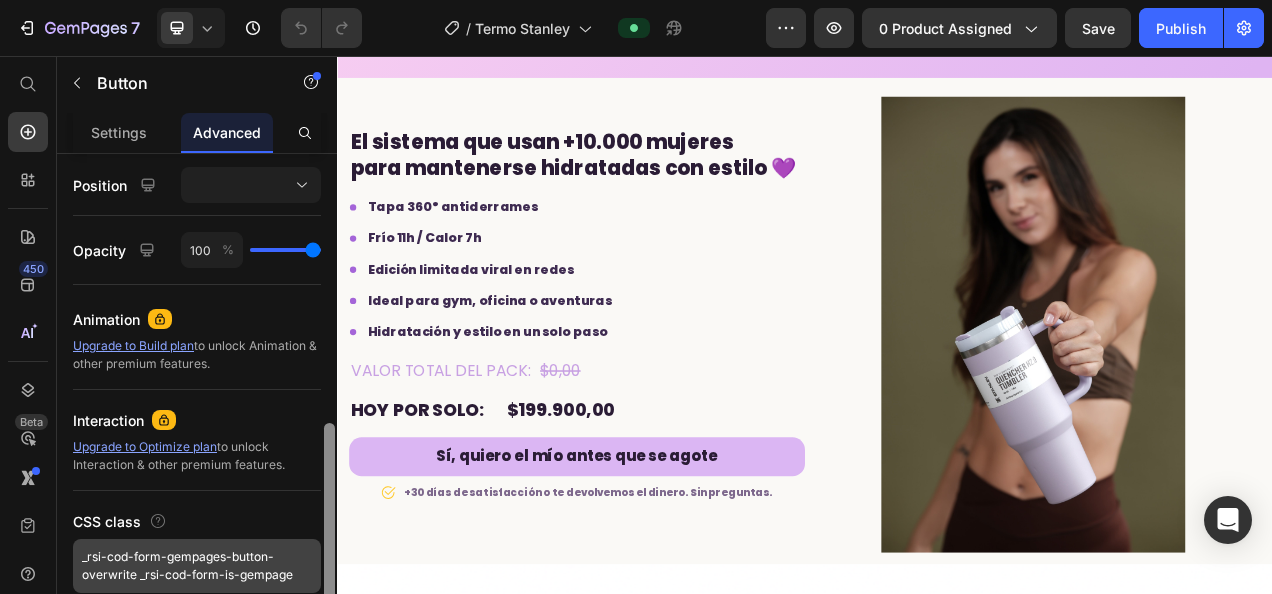 scroll, scrollTop: 728, scrollLeft: 0, axis: vertical 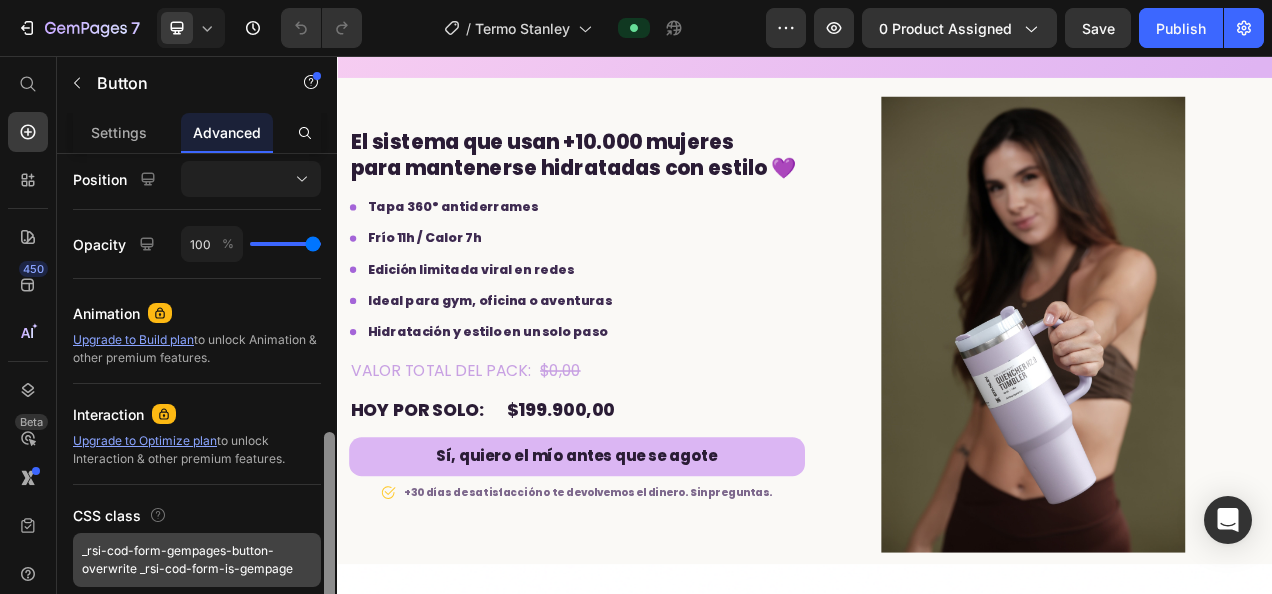 drag, startPoint x: 334, startPoint y: 296, endPoint x: 310, endPoint y: 575, distance: 280.03036 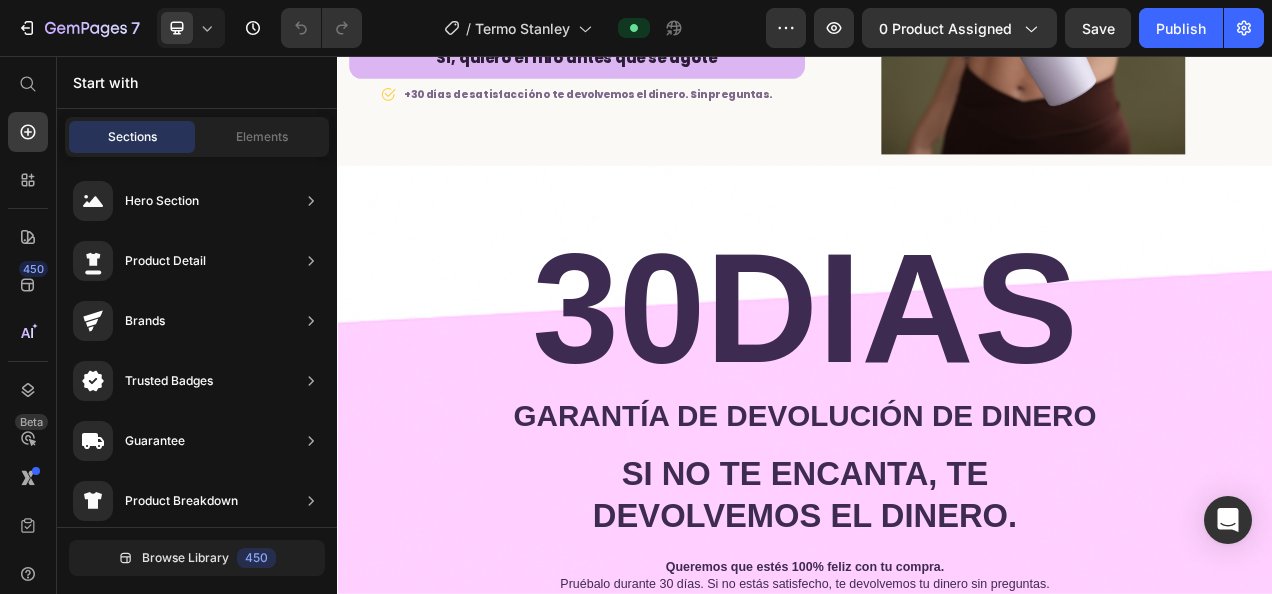 scroll, scrollTop: 4232, scrollLeft: 0, axis: vertical 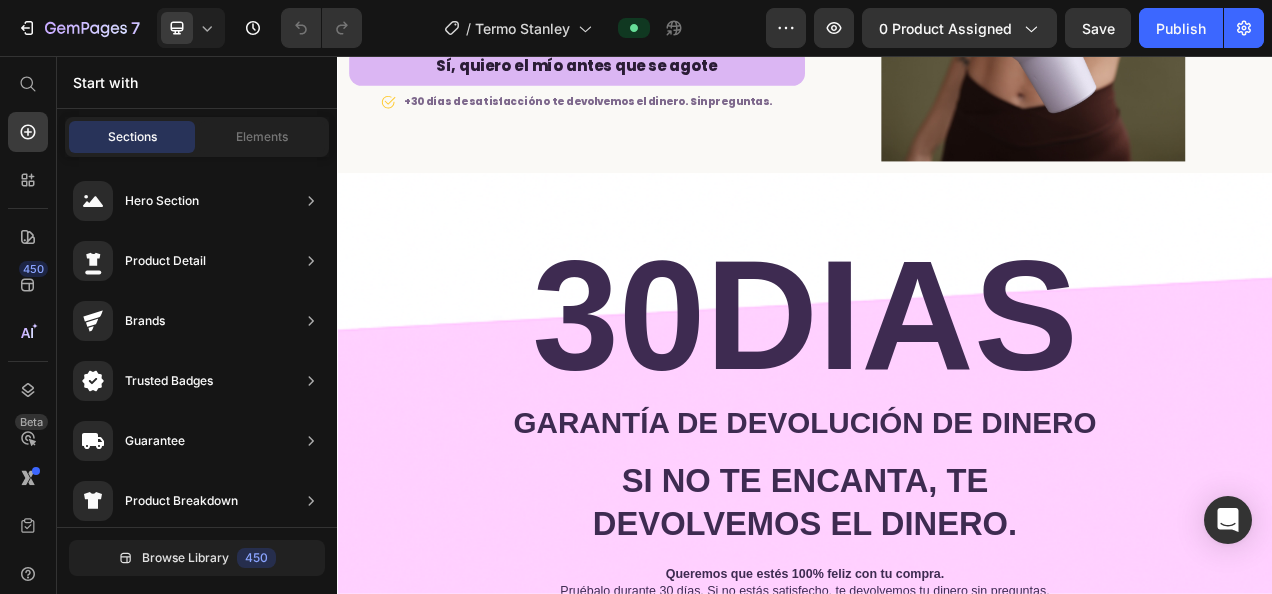 click on "$199.900,00" at bounding box center (744, 9) 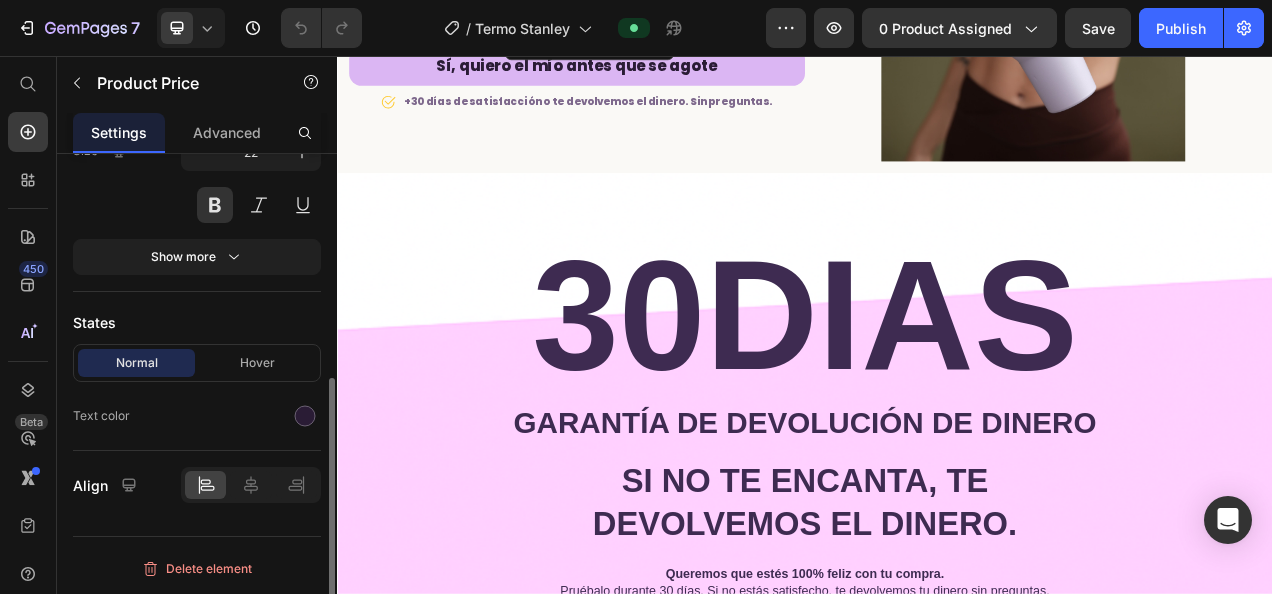 scroll, scrollTop: 0, scrollLeft: 0, axis: both 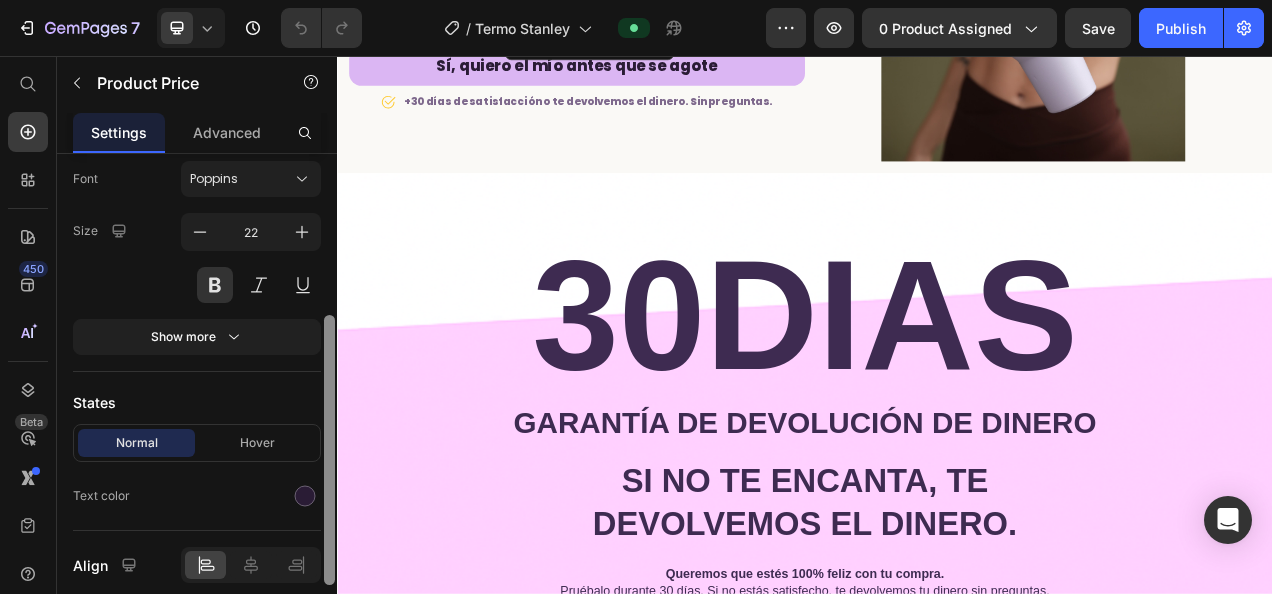 drag, startPoint x: 330, startPoint y: 364, endPoint x: 335, endPoint y: 549, distance: 185.06755 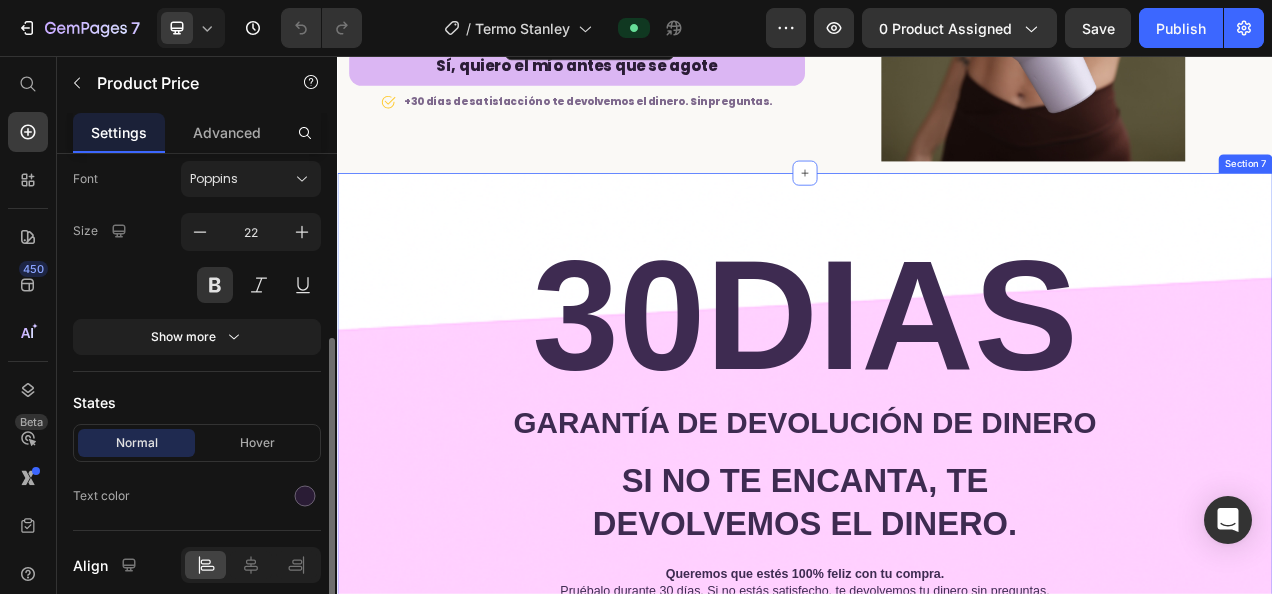 click on "Garantía de devolución de dinero" at bounding box center [937, 527] 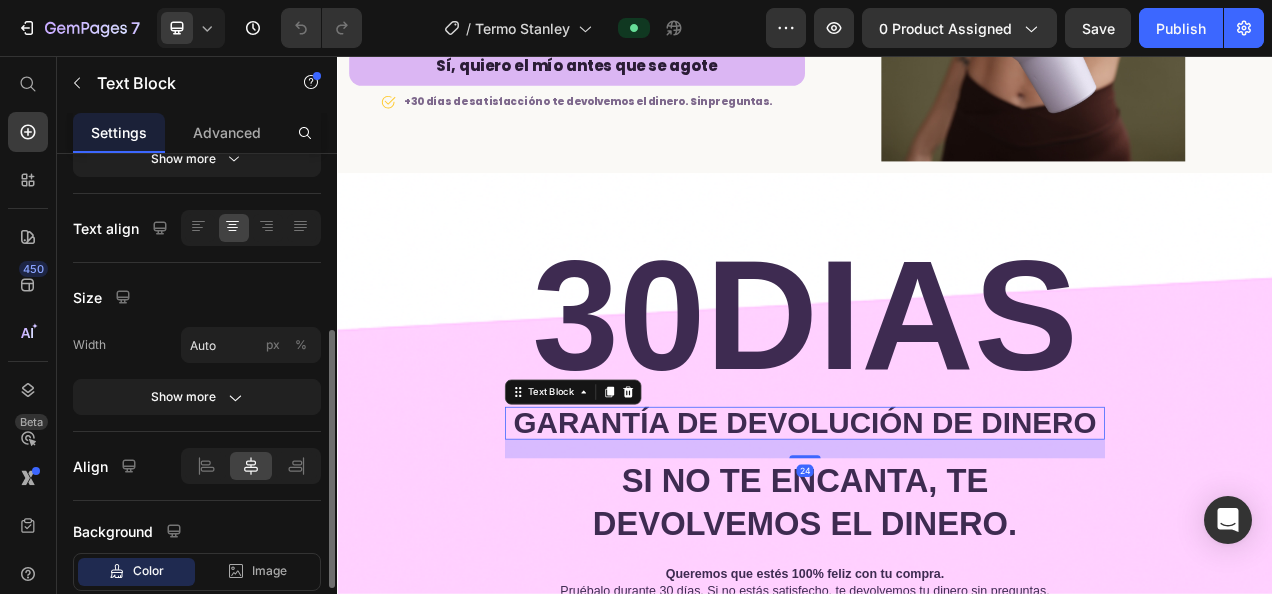 scroll, scrollTop: 0, scrollLeft: 0, axis: both 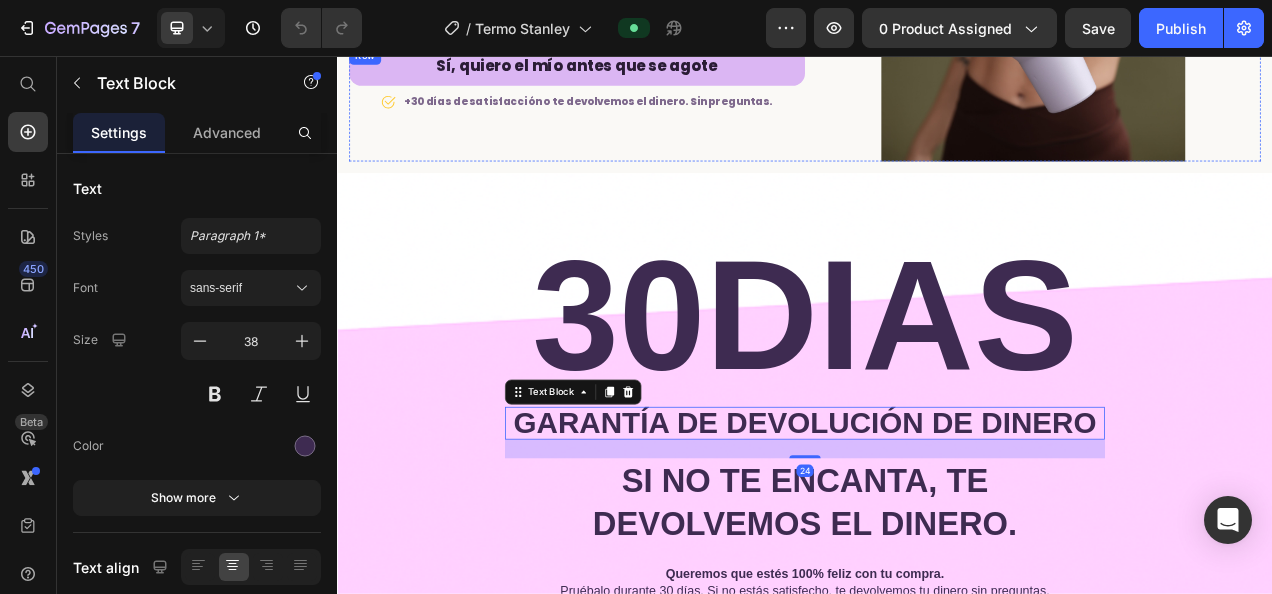 click on "$199.900,00 Product Price" at bounding box center [744, 15] 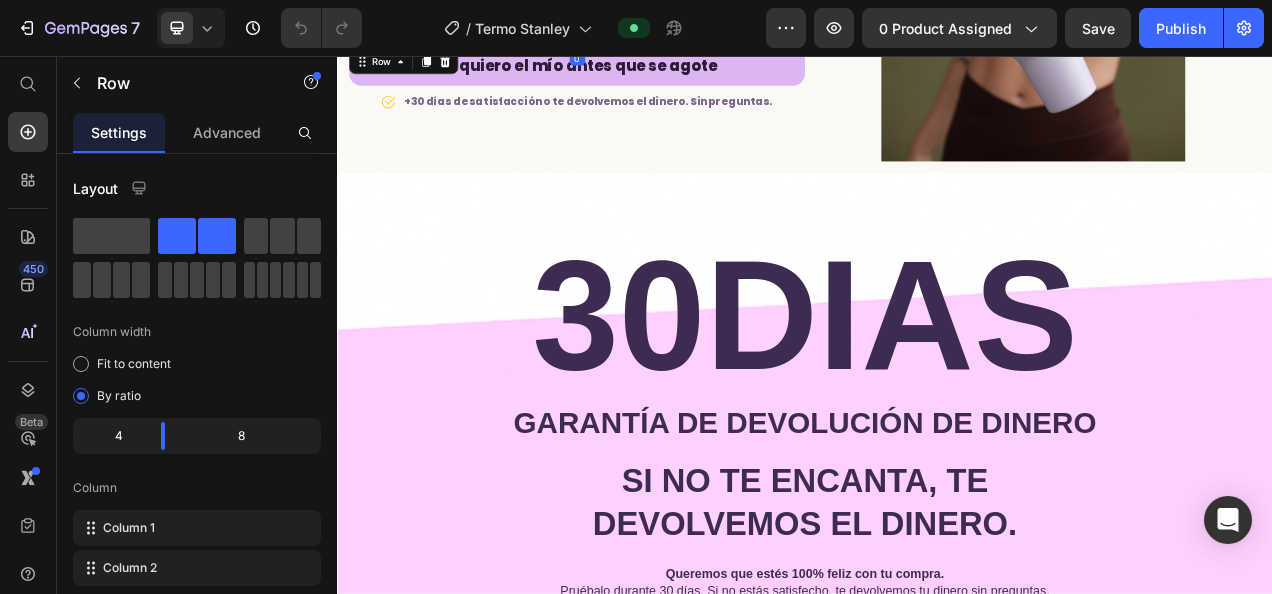 click on "$199.900,00" at bounding box center [744, 9] 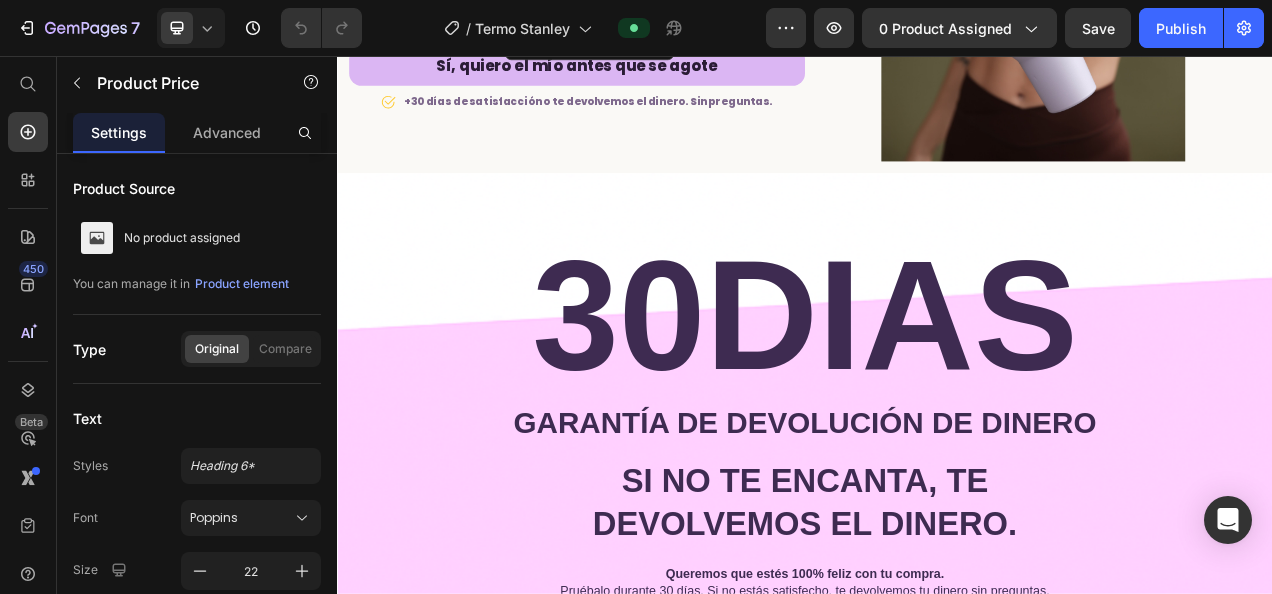 click on "Product Price" at bounding box center (620, 45) 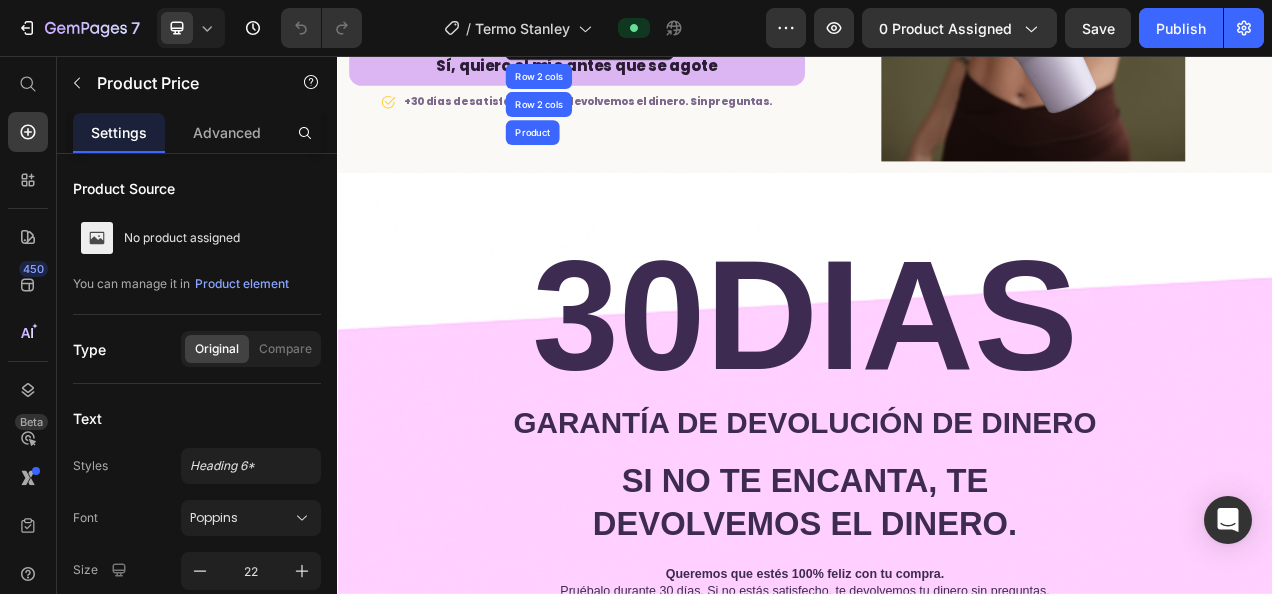 click 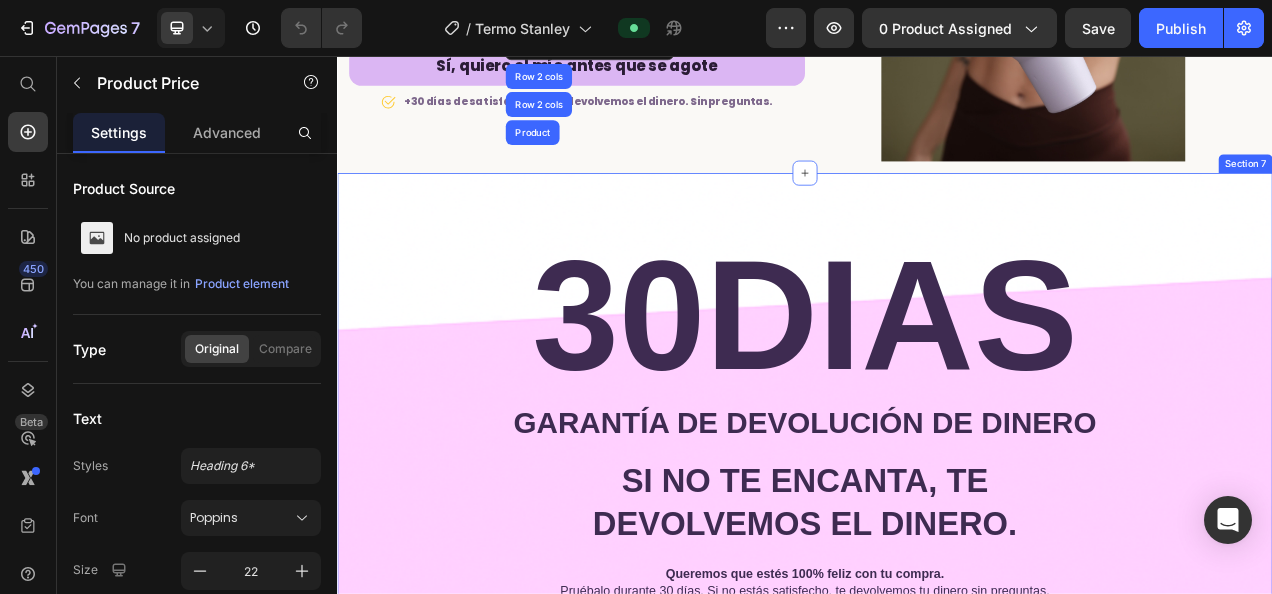 click on "30DIAS Heading Garantía de devolución de dinero Text Block Si no te encanta, te devolvemos el dinero. Text Block Queremos que estés 100% feliz con tu compra. Pruébalo durante 30 días. Si no estás satisfecho, te devolvemos tu dinero sin preguntas. Text Block Sin letras pequeñas, sin complicaciones. Solo una promesa real de satisfacción total. Text Block Row Section 7" at bounding box center (937, 551) 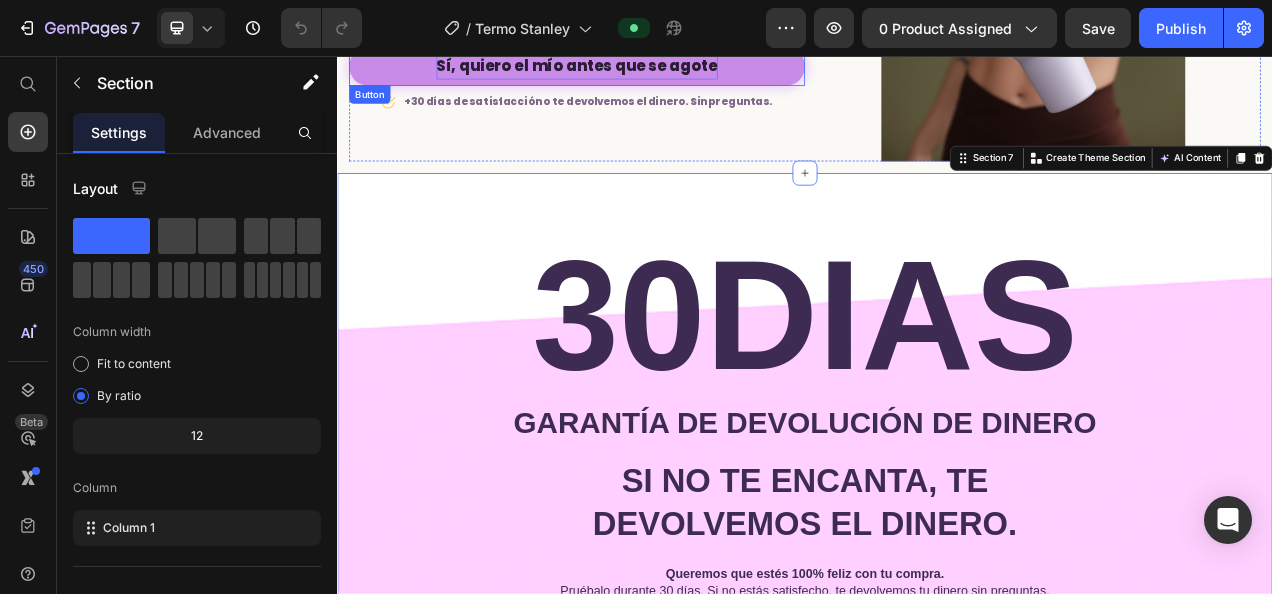 click on "Sí, quiero el mío antes que se agote" at bounding box center (644, 69) 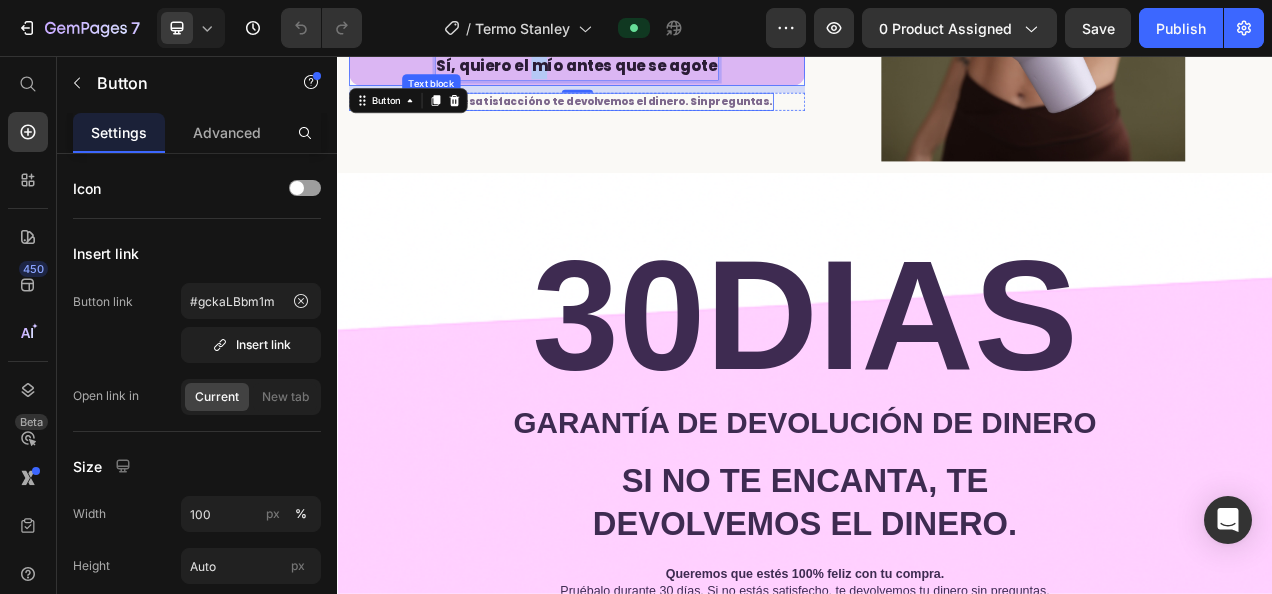 drag, startPoint x: 598, startPoint y: 142, endPoint x: 590, endPoint y: 174, distance: 32.984844 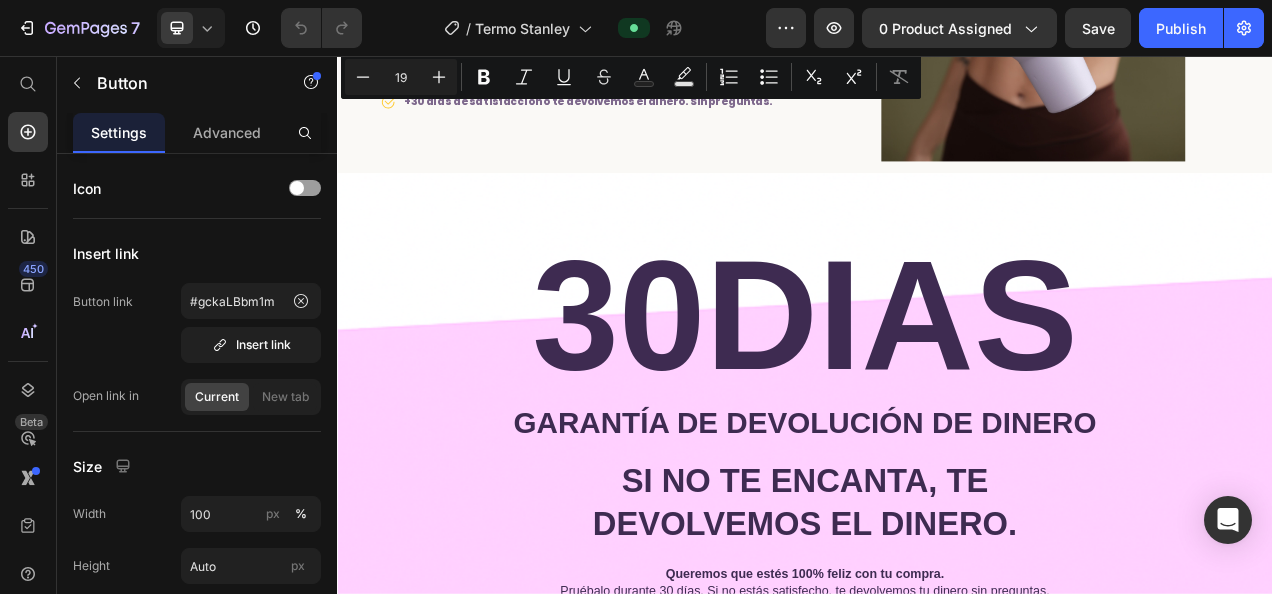 click on "Sí, quiero el mío antes que se agote" at bounding box center (644, 69) 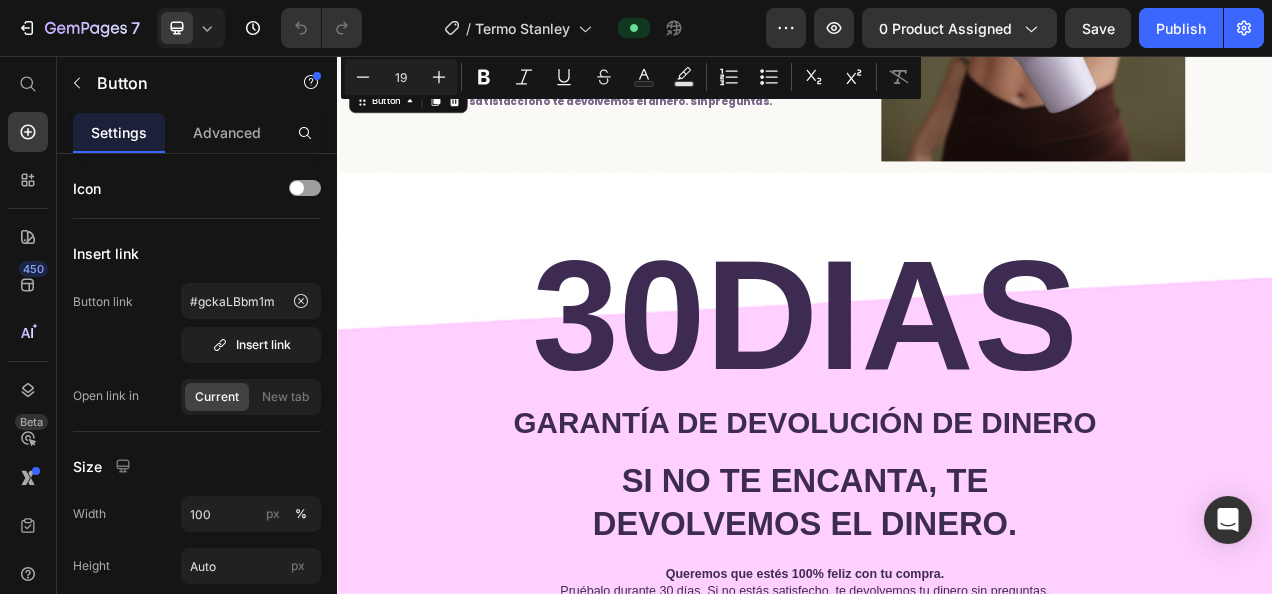 click on "Sí, quiero el mío antes que se agote" at bounding box center (644, 69) 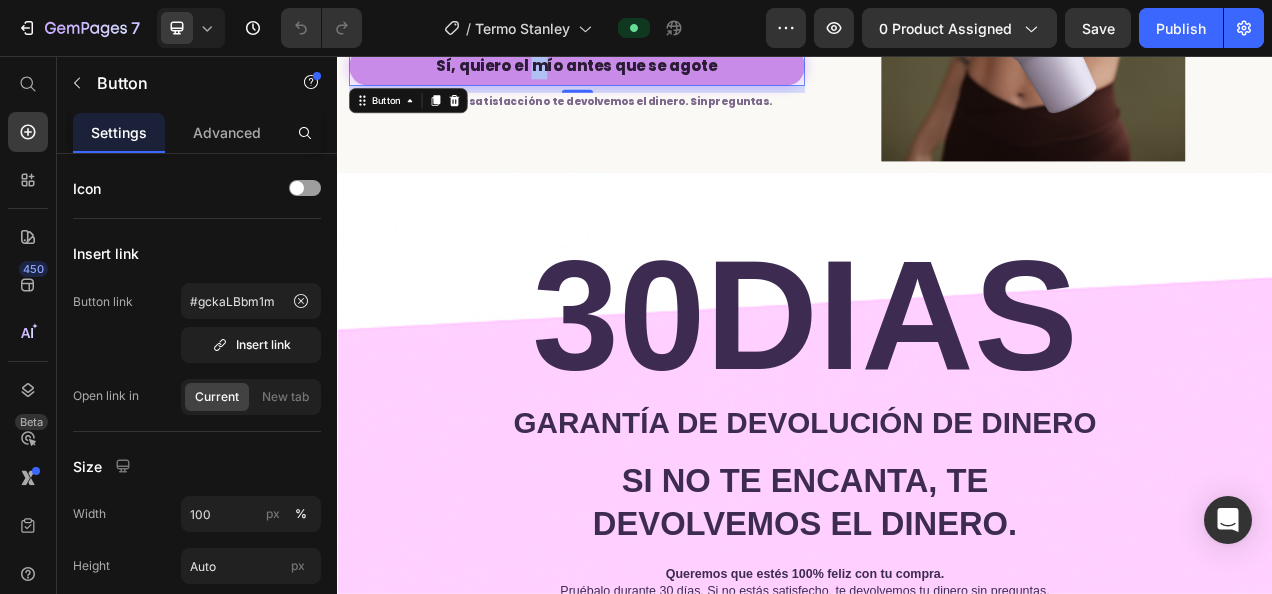 click on "Sí, quiero el mío antes que se agote" at bounding box center [644, 69] 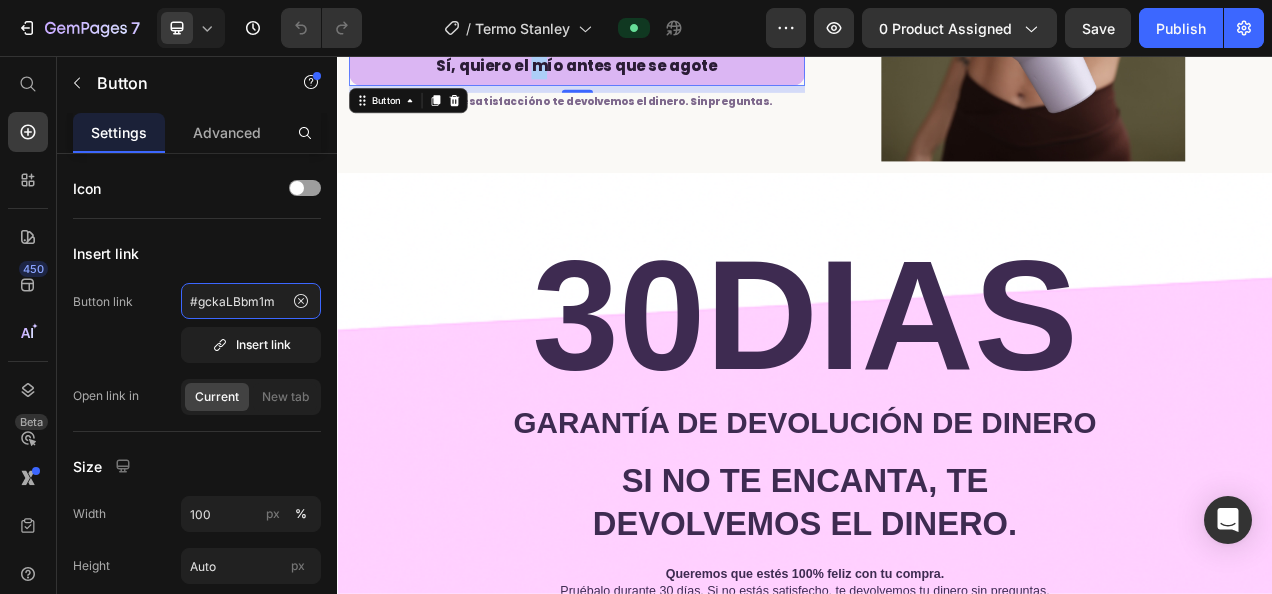 click on "#gckaLBbm1m" 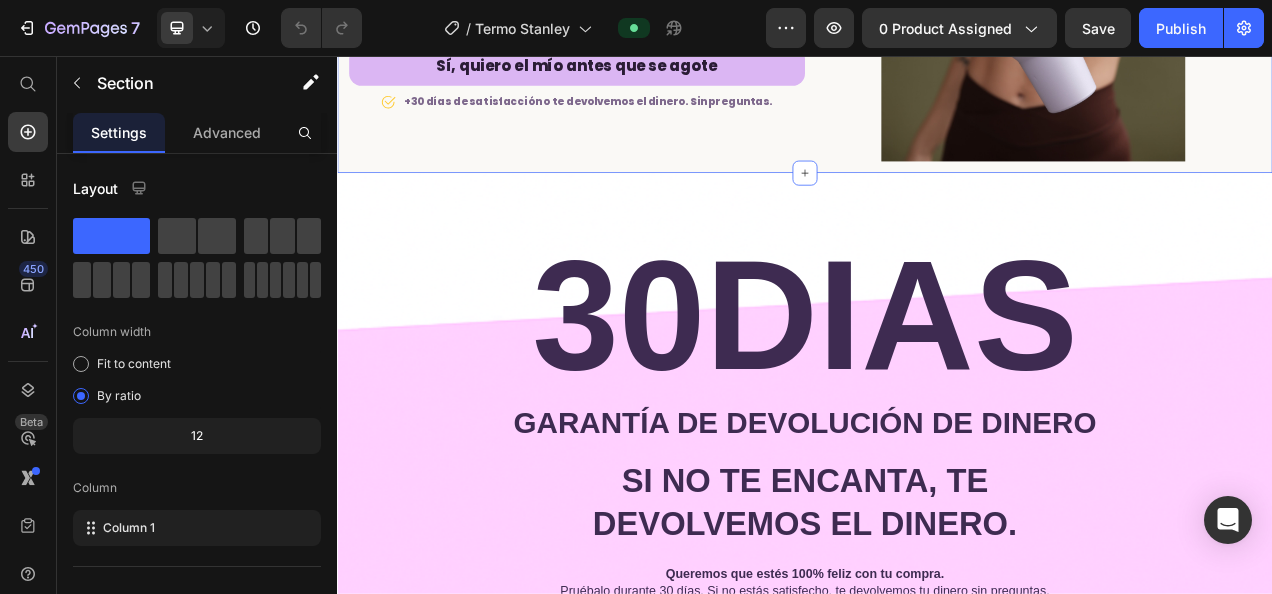 click on "El sistema que usan +10.000 mujeres  para mantenerse hidratadas con estilo 💜 Heading
Icon Tapa 360° antiderrames Text block
Icon Frío 11h / Calor 7h Text block
Icon Edición limitada viral en redes Text block
Icon Ideal para gym, oficina o aventuras Text block
Icon Hidratación y estilo en un solo paso Text block Icon List Valor total del pack: Text block $0,00 Product Price Row HOY POR SOLO:  Text block $199.900,00 Product Price Row QUIERO EL PACK COMPLETO Button Sí, quiero el mío antes que se agote Button         Icon +30 días de satisfacción o te devolvemos el dinero. Sin preguntas. Text block Row Image Row Product Section 6   You can create reusable sections Create Theme Section AI Content Write with GemAI What would you like to describe here? Tone and Voice Persuasive Product Show more Generate" at bounding box center (937, -106) 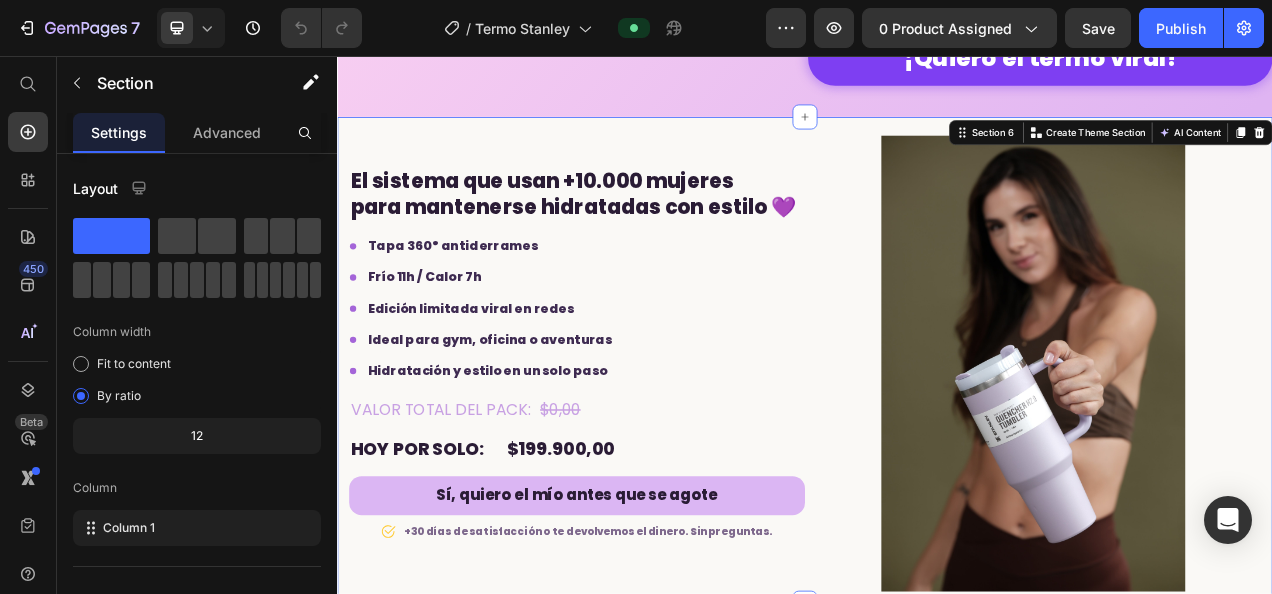 scroll, scrollTop: 3192, scrollLeft: 0, axis: vertical 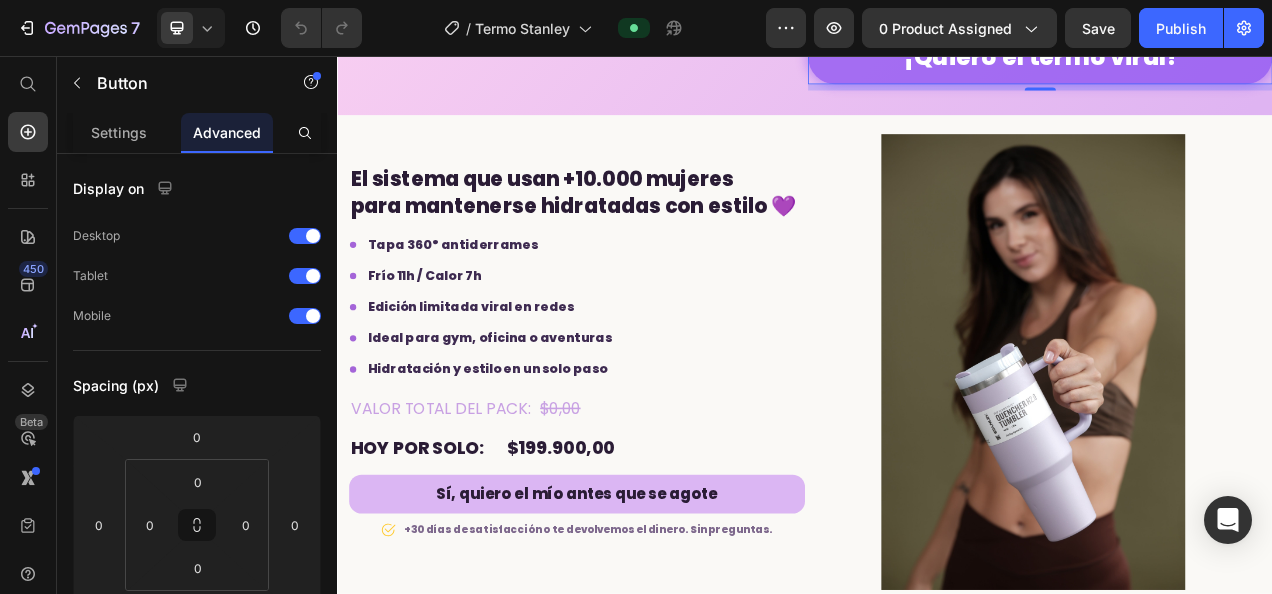 click on "¡Quiero el termo viral!" at bounding box center (1239, 57) 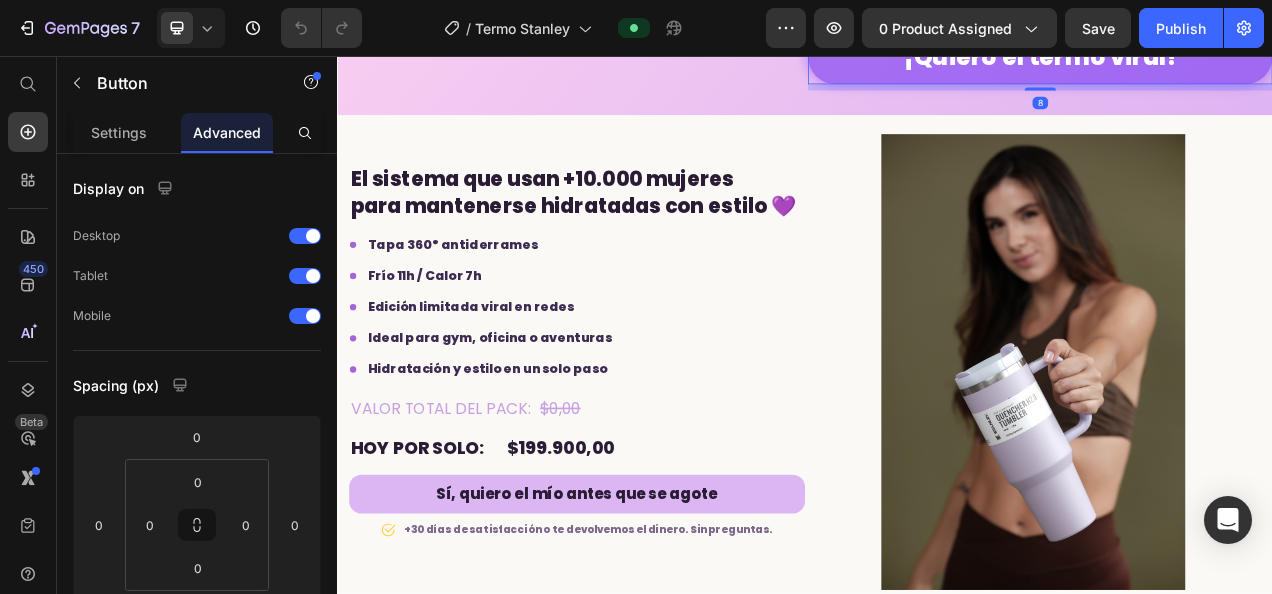 click on "¡Quiero el termo viral!" at bounding box center [1239, 57] 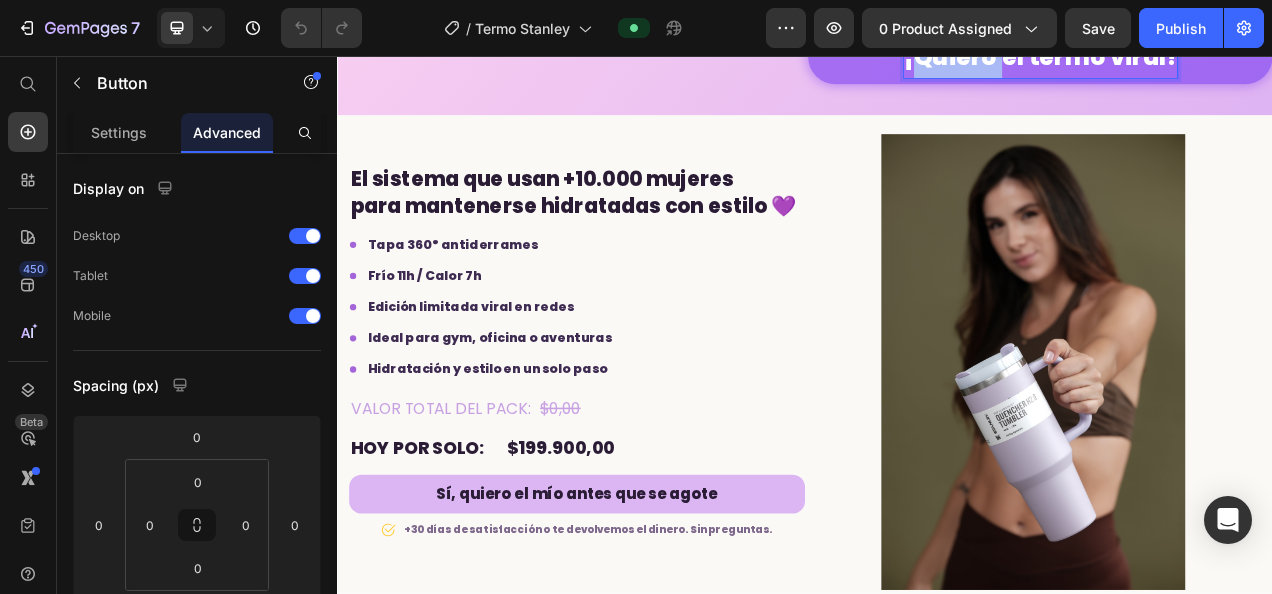 click on "¡Quiero el termo viral!" at bounding box center (1239, 57) 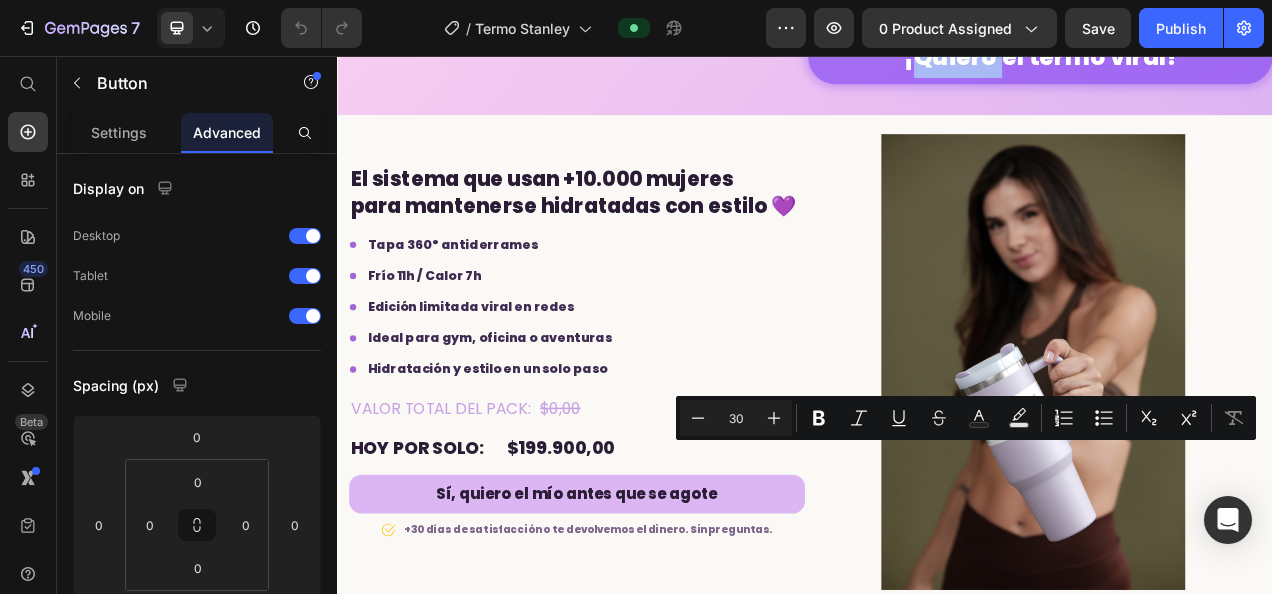 click on "¡Quiero el termo viral!" at bounding box center (1239, 57) 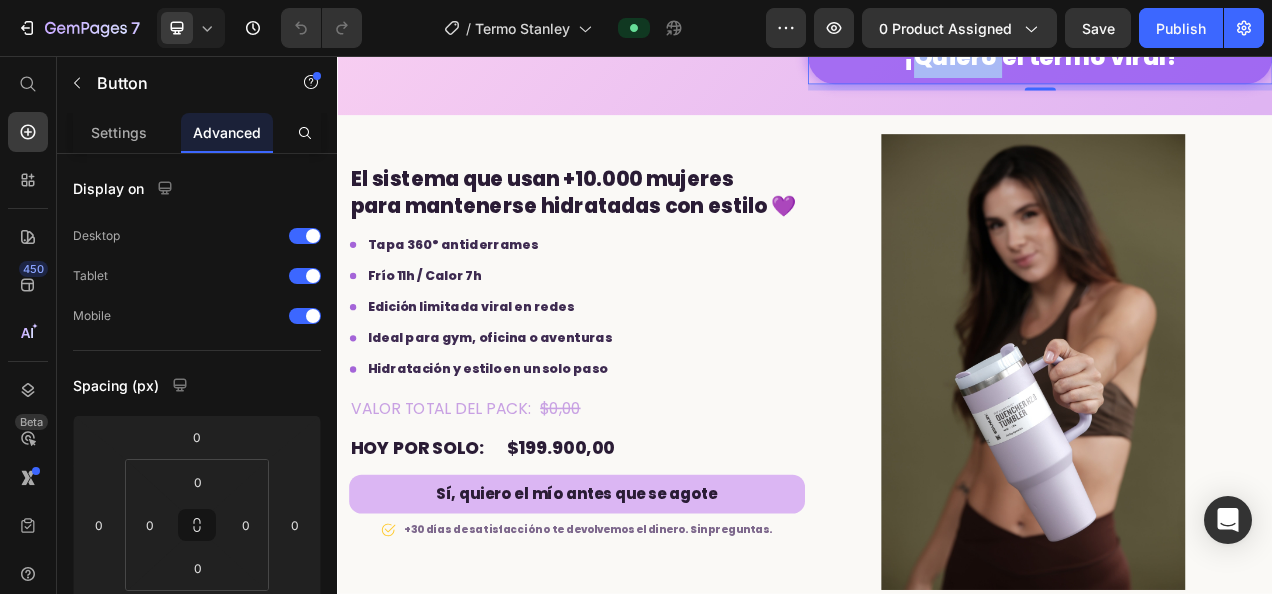click on "¡Quiero el termo viral!" at bounding box center (1239, 57) 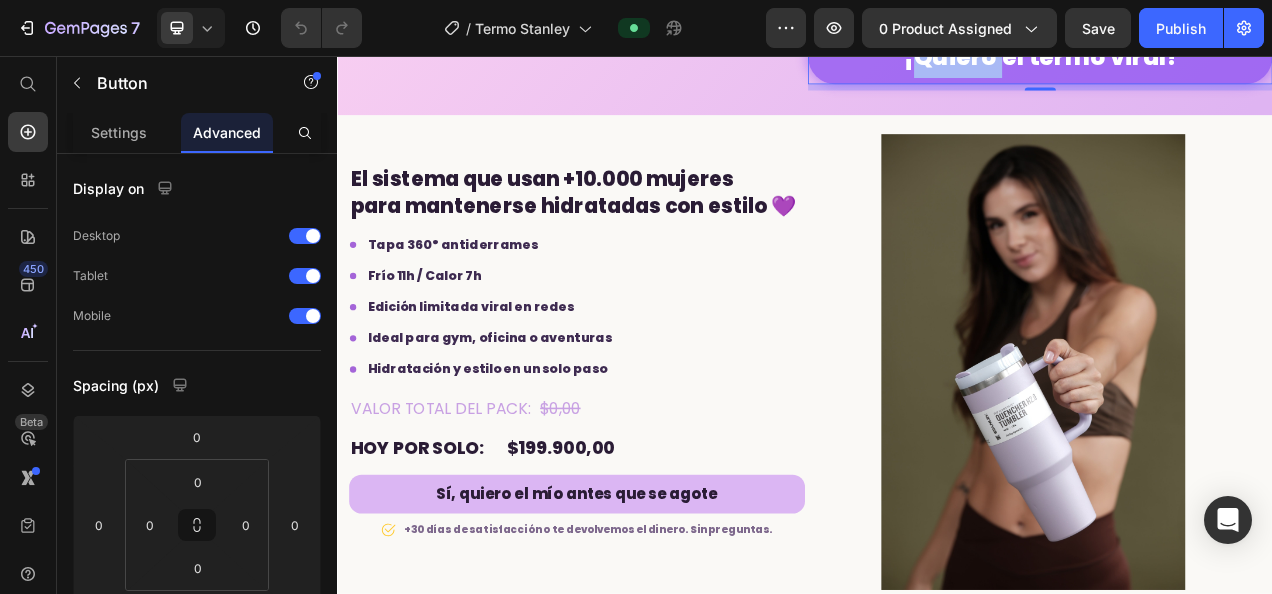 click on "¡Quiero el termo viral!" at bounding box center [1239, 57] 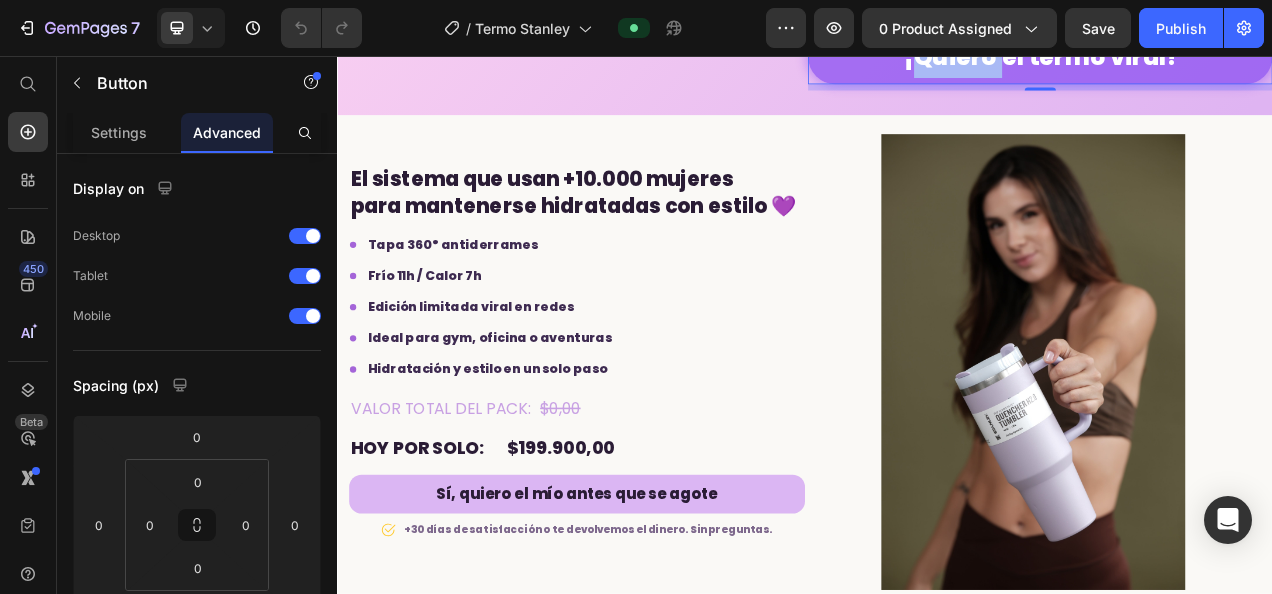 click on "¡Quiero el termo viral!" at bounding box center [1239, 57] 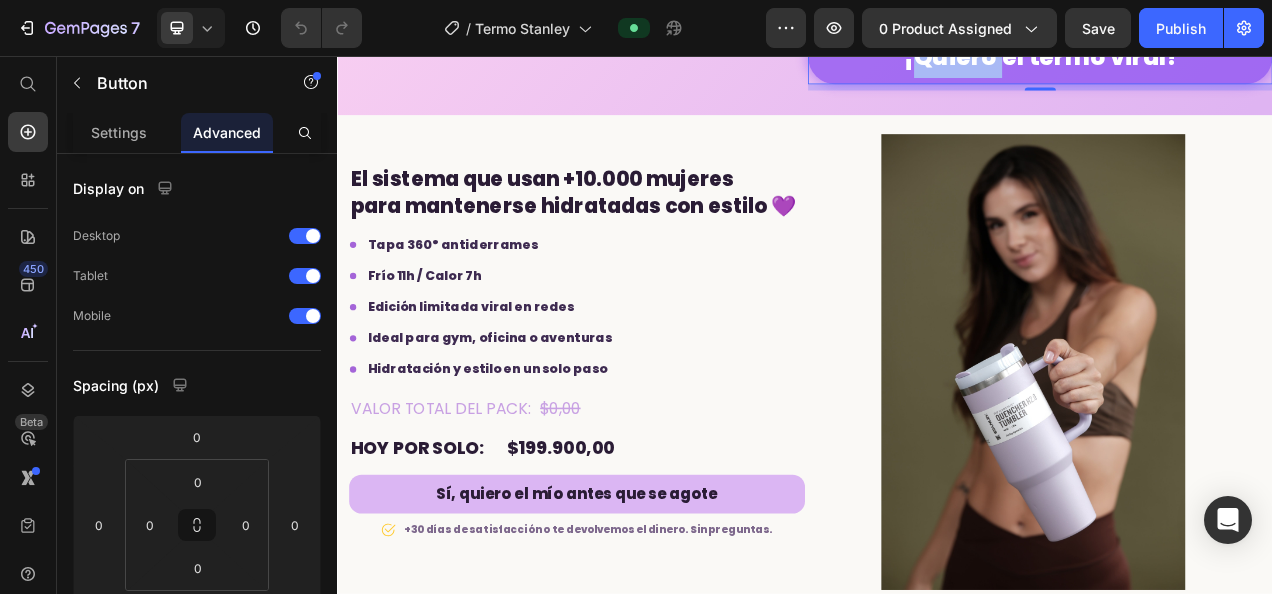click on "¡Quiero el termo viral!" at bounding box center (1239, 57) 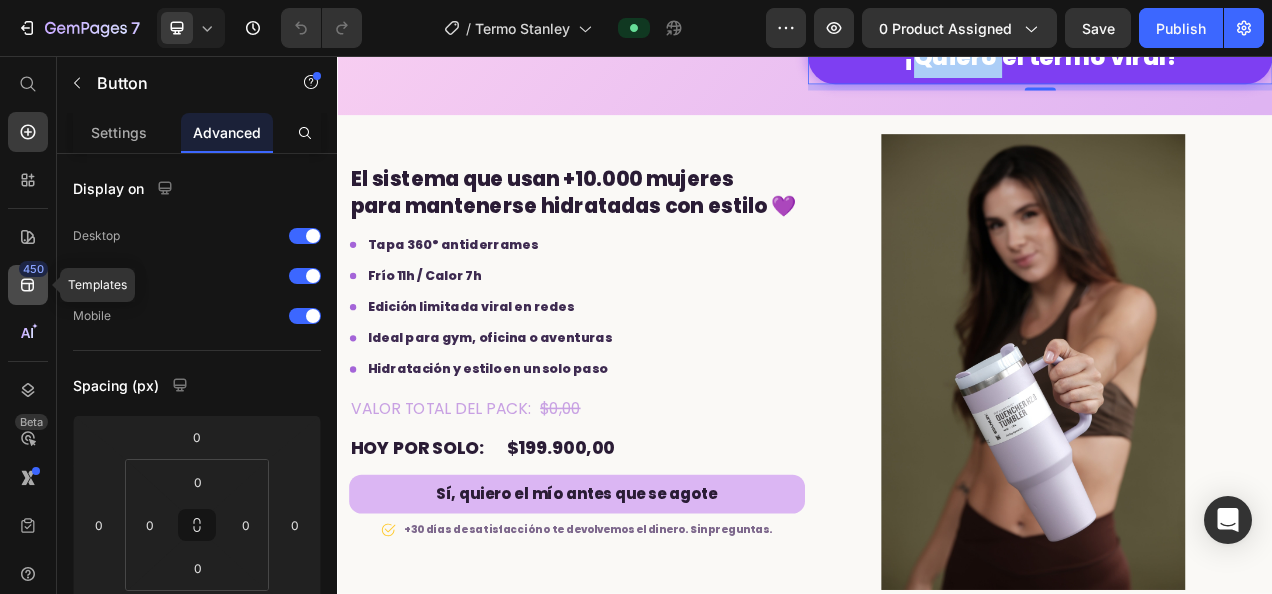 click on "450" 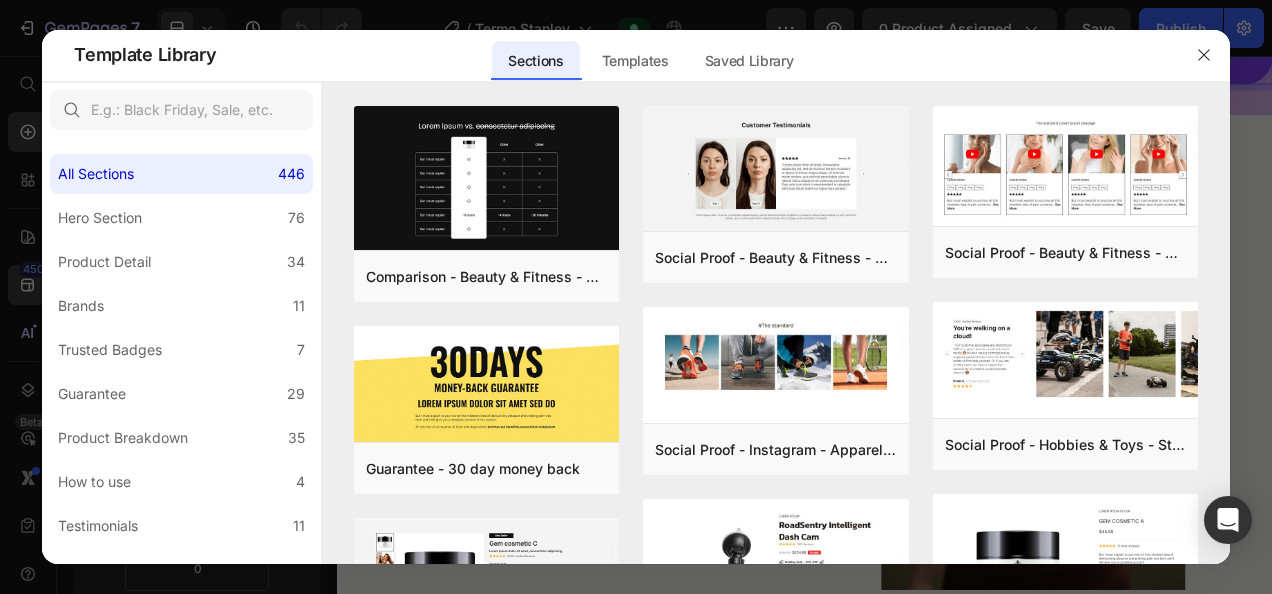 click at bounding box center [636, 297] 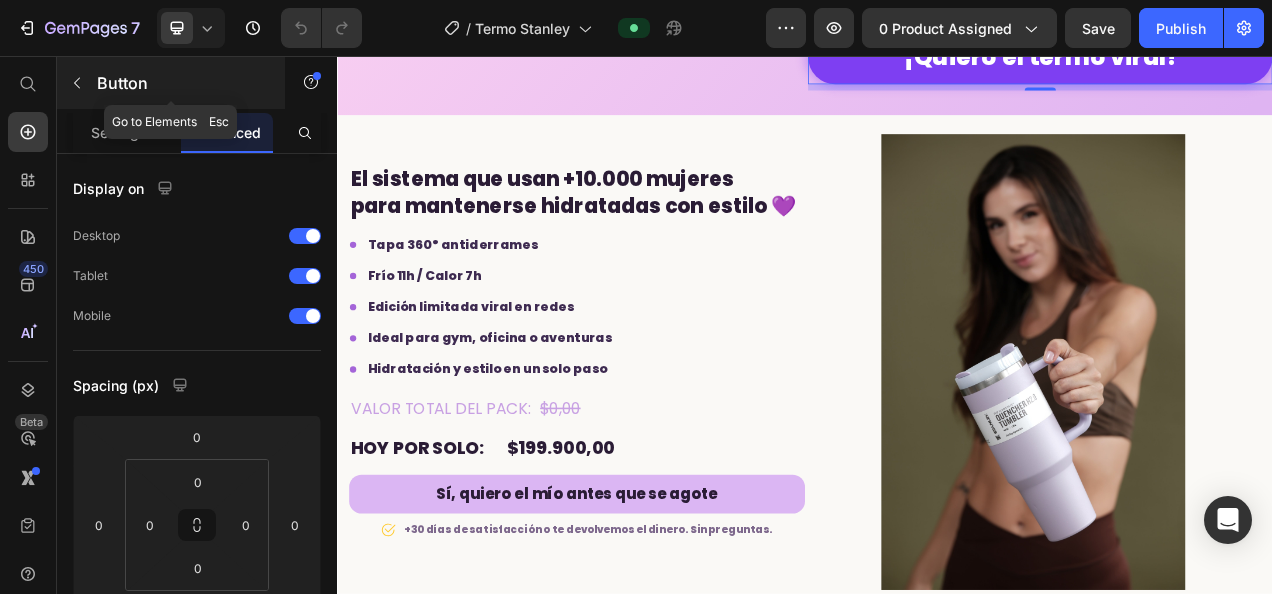 click at bounding box center (77, 83) 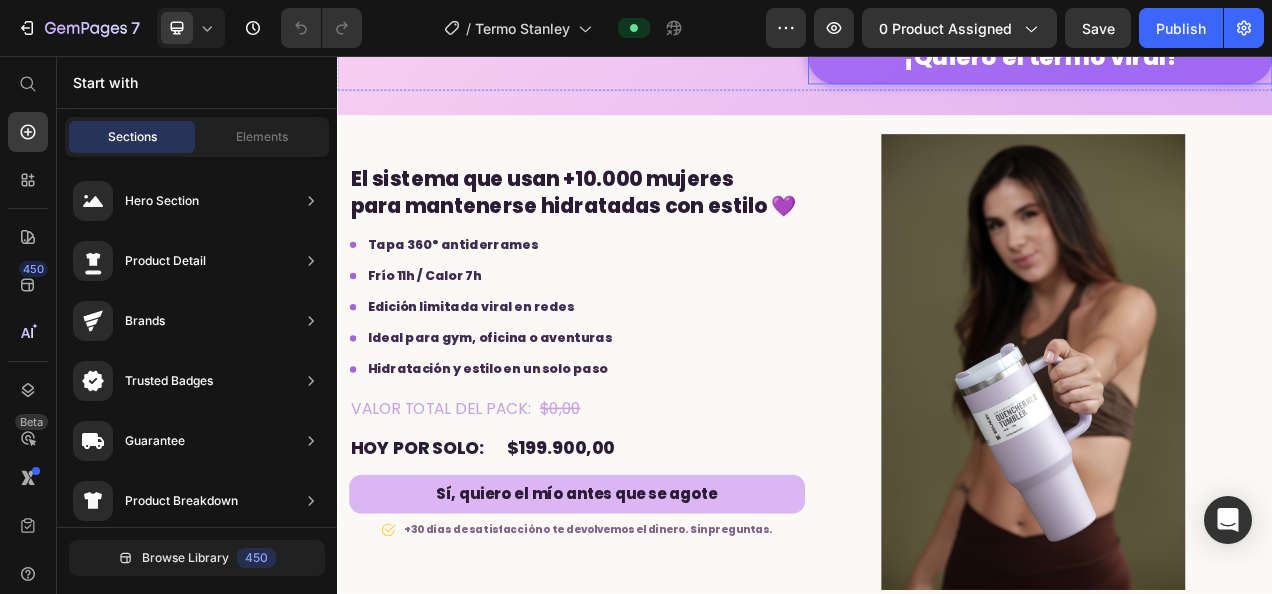 click on "¡Quiero el termo viral!" at bounding box center (1239, 57) 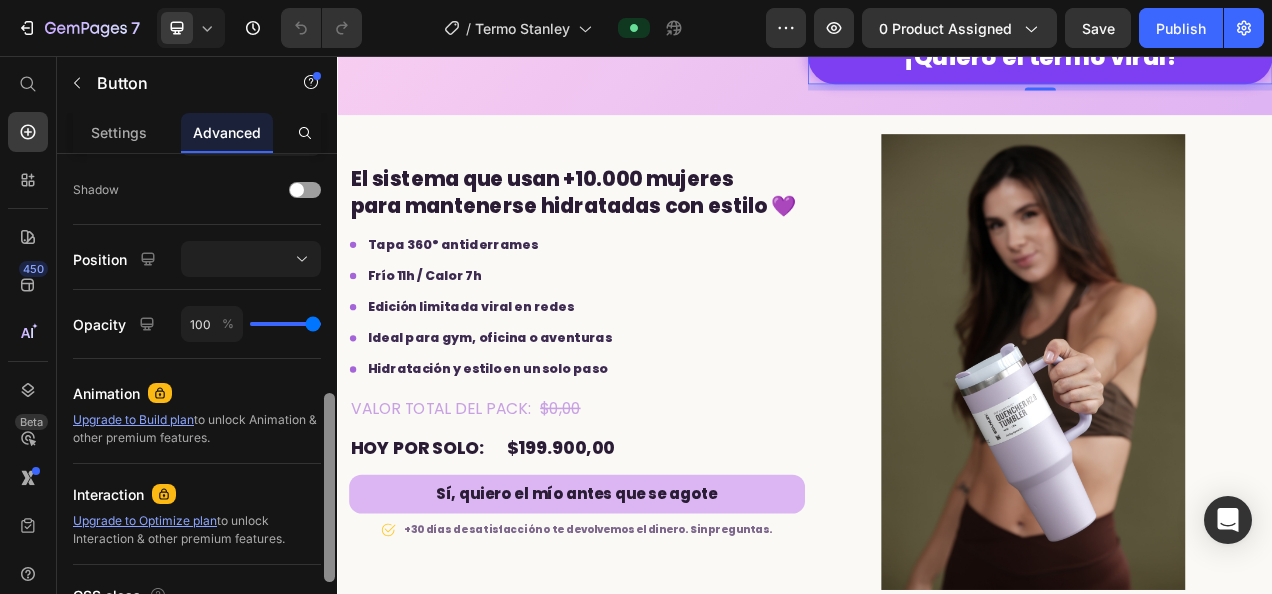 scroll, scrollTop: 656, scrollLeft: 0, axis: vertical 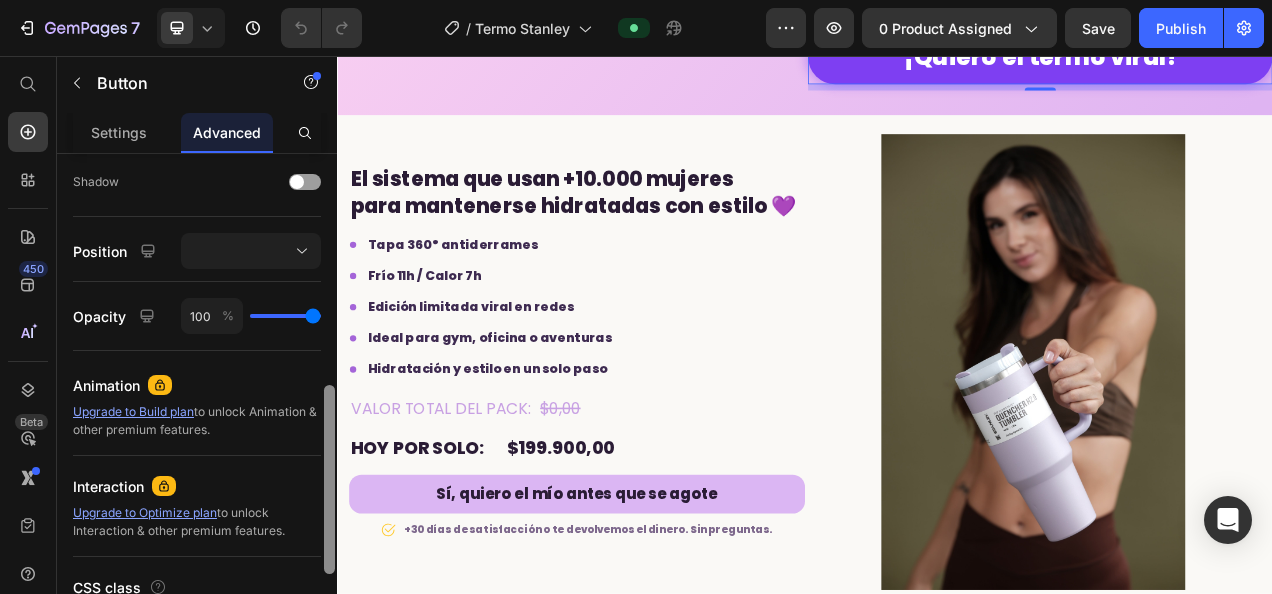 drag, startPoint x: 328, startPoint y: 292, endPoint x: 278, endPoint y: 543, distance: 255.93163 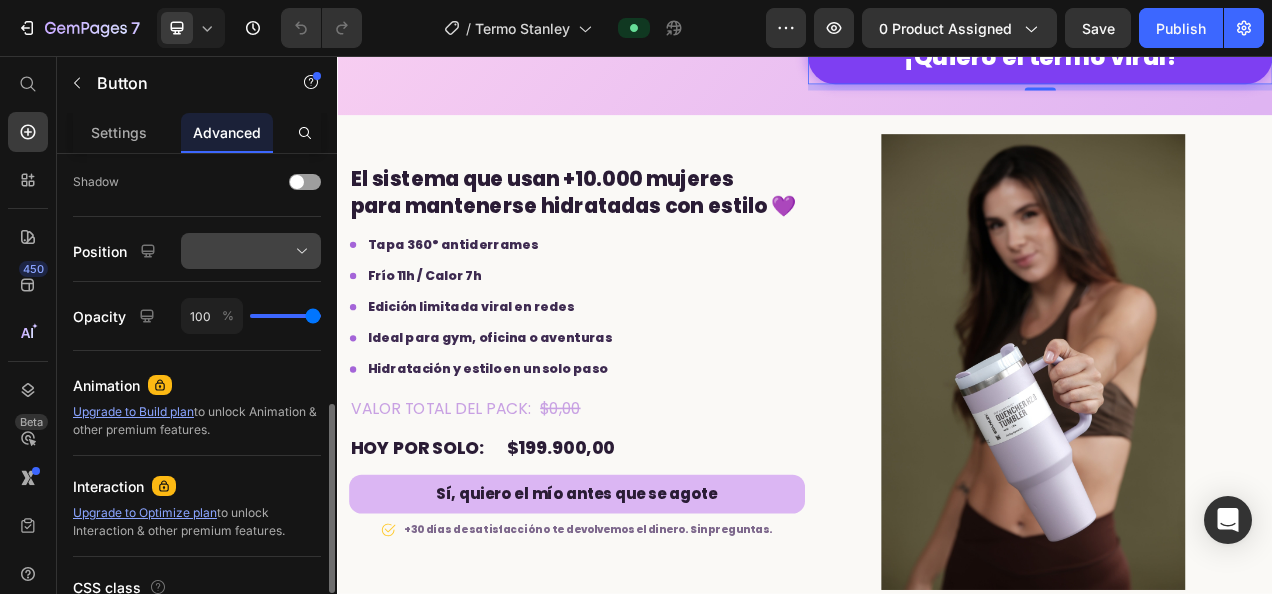 click at bounding box center (251, 251) 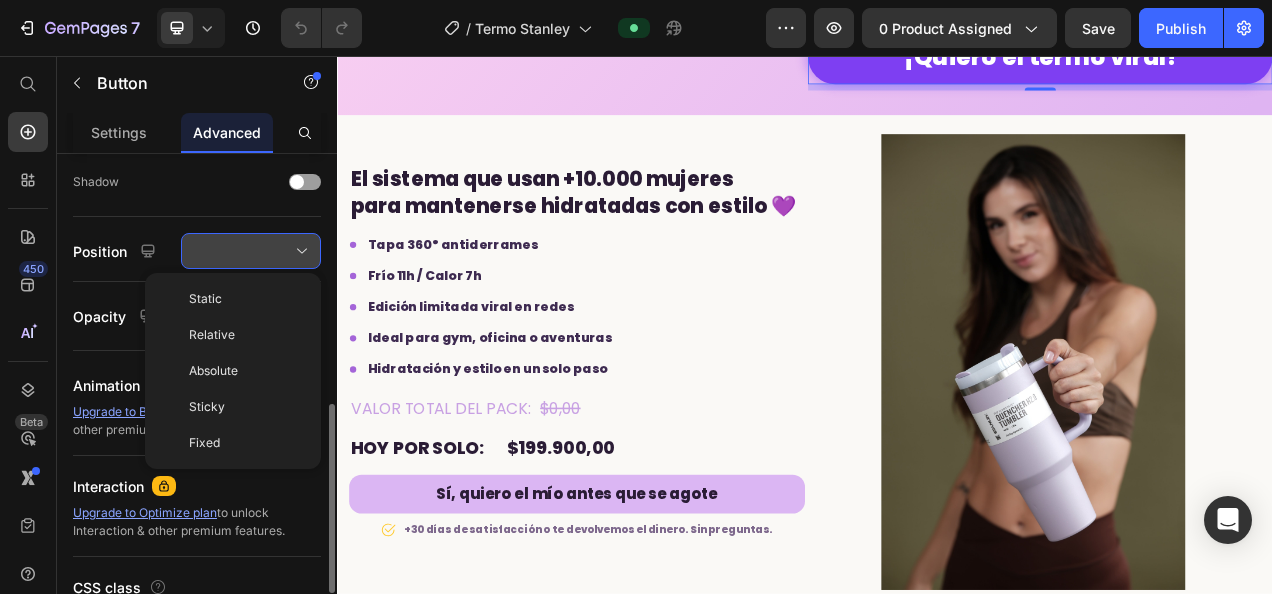 click at bounding box center (251, 251) 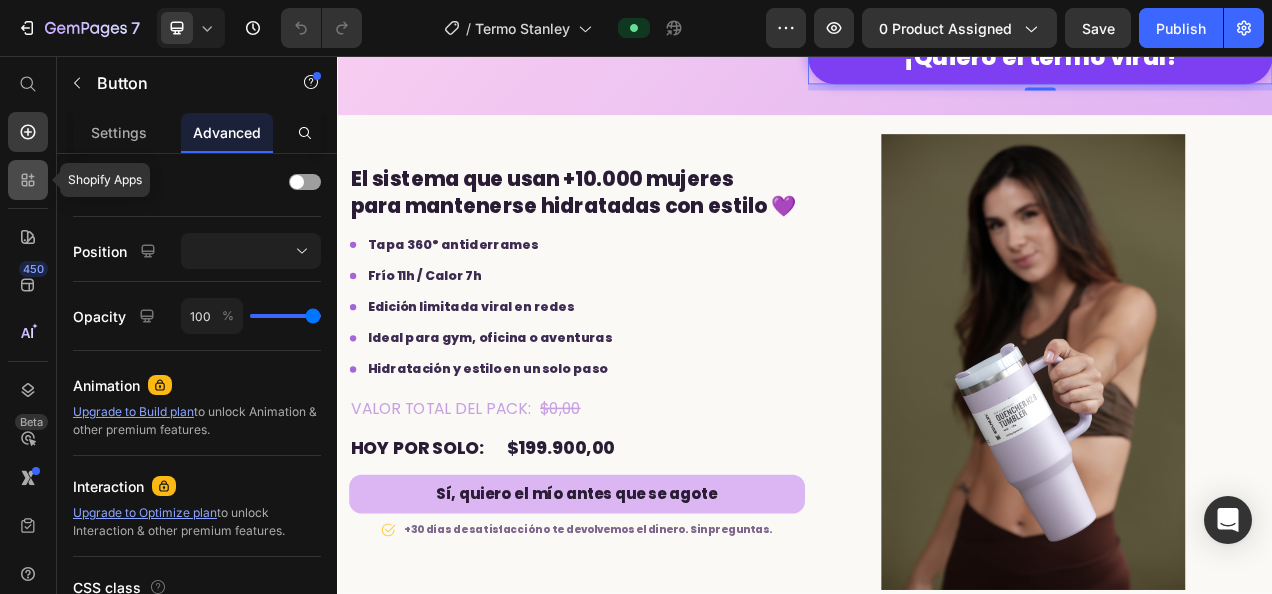 click 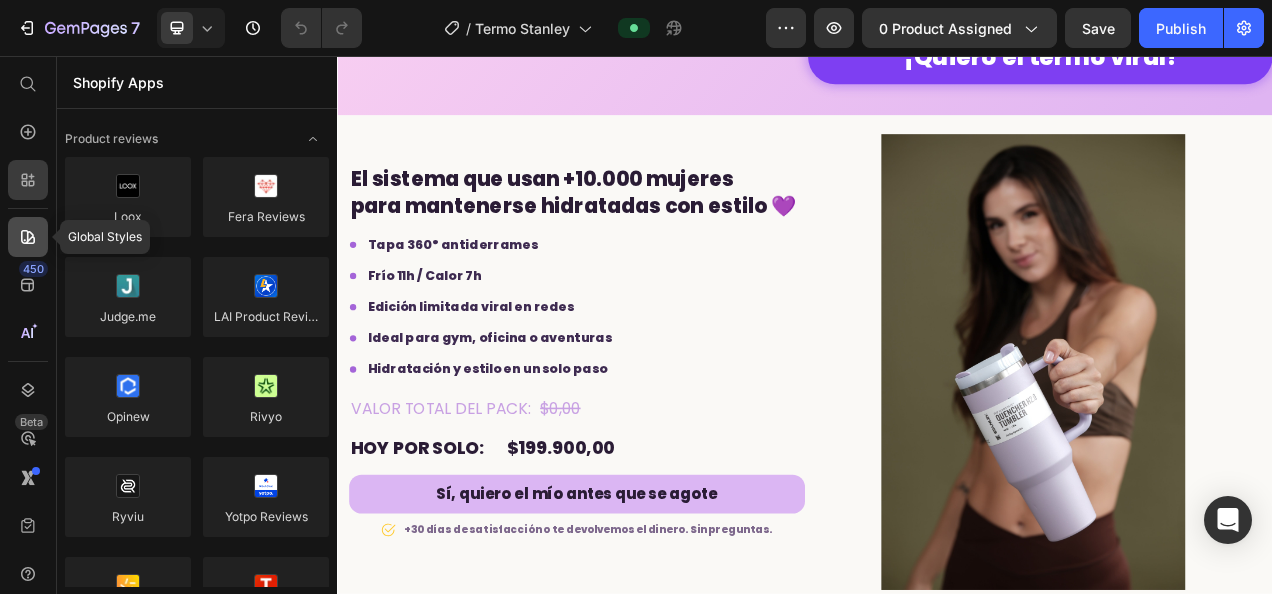 click 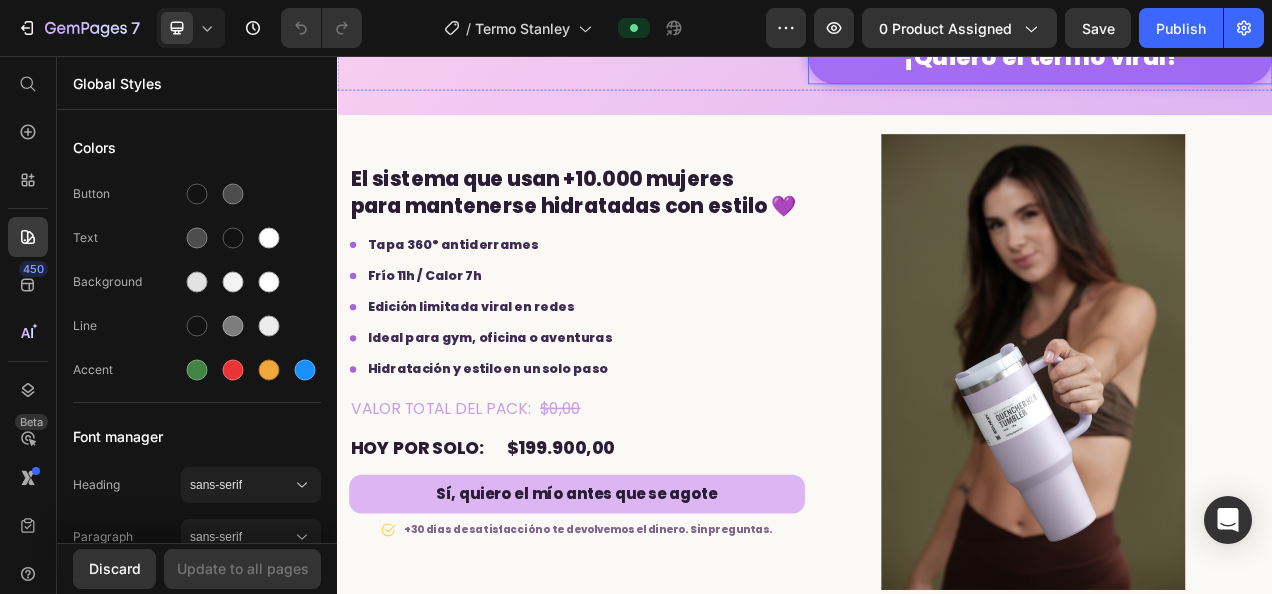 click on "¡Quiero el termo viral!" at bounding box center (1239, 57) 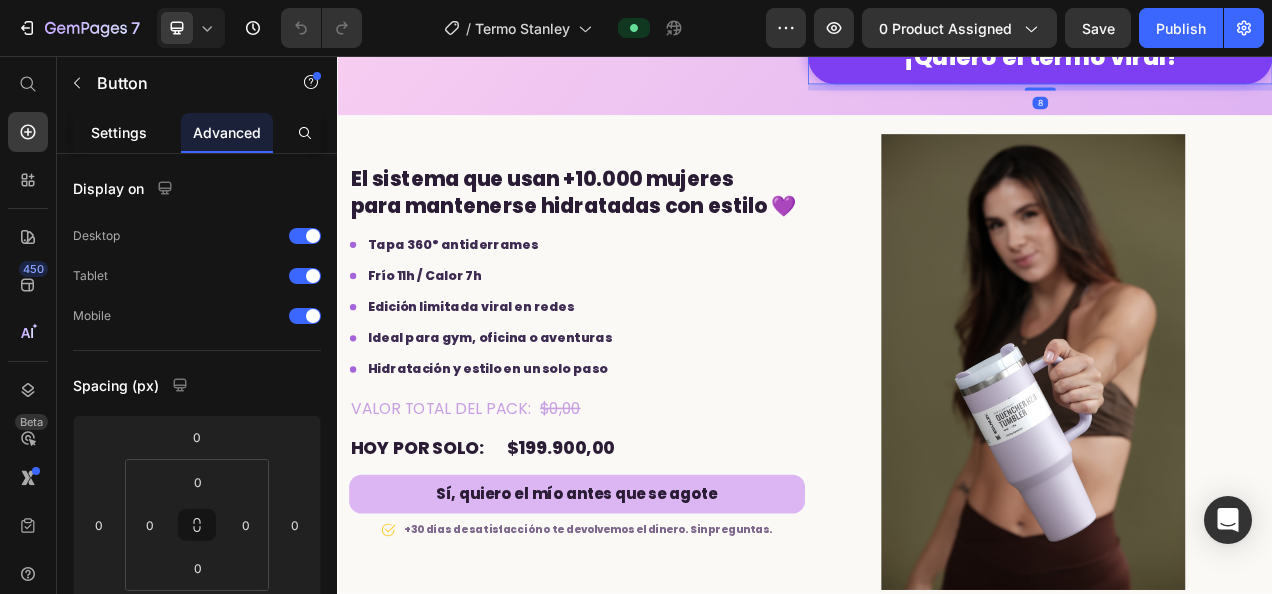 click on "Settings" at bounding box center (119, 132) 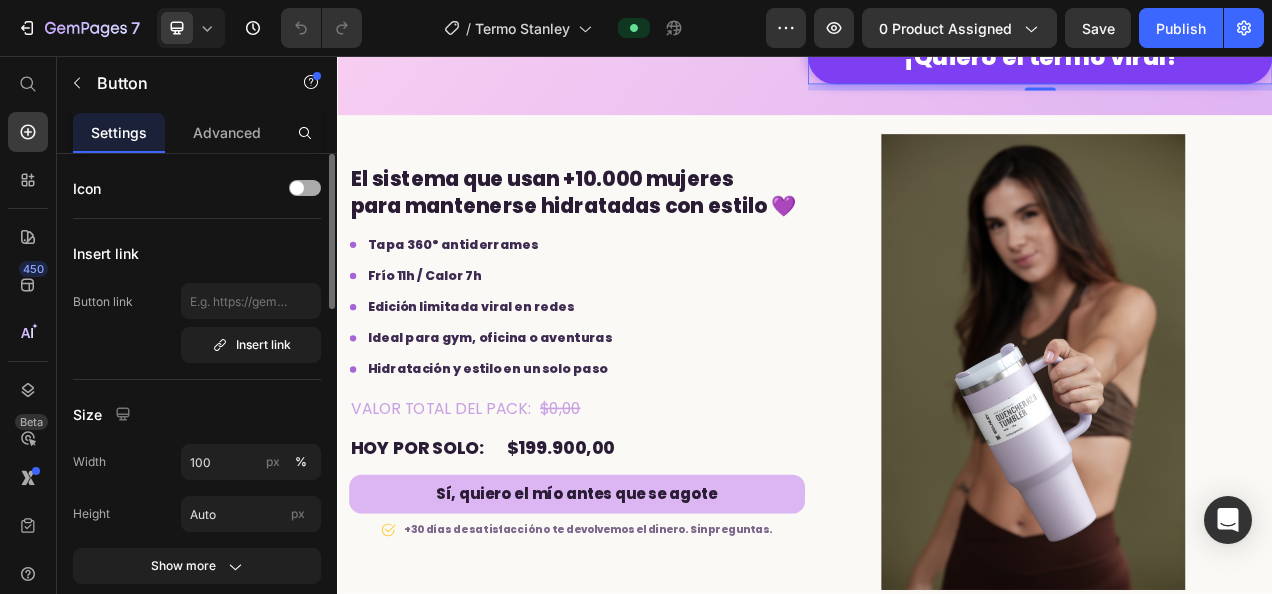 click at bounding box center (297, 188) 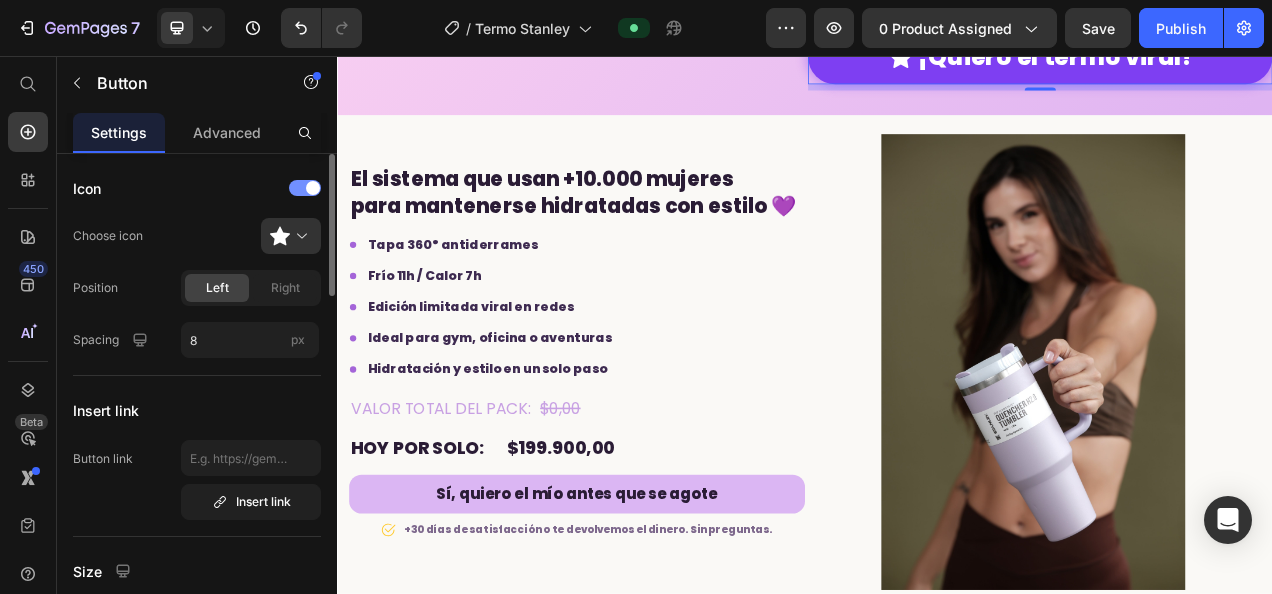 click at bounding box center [305, 188] 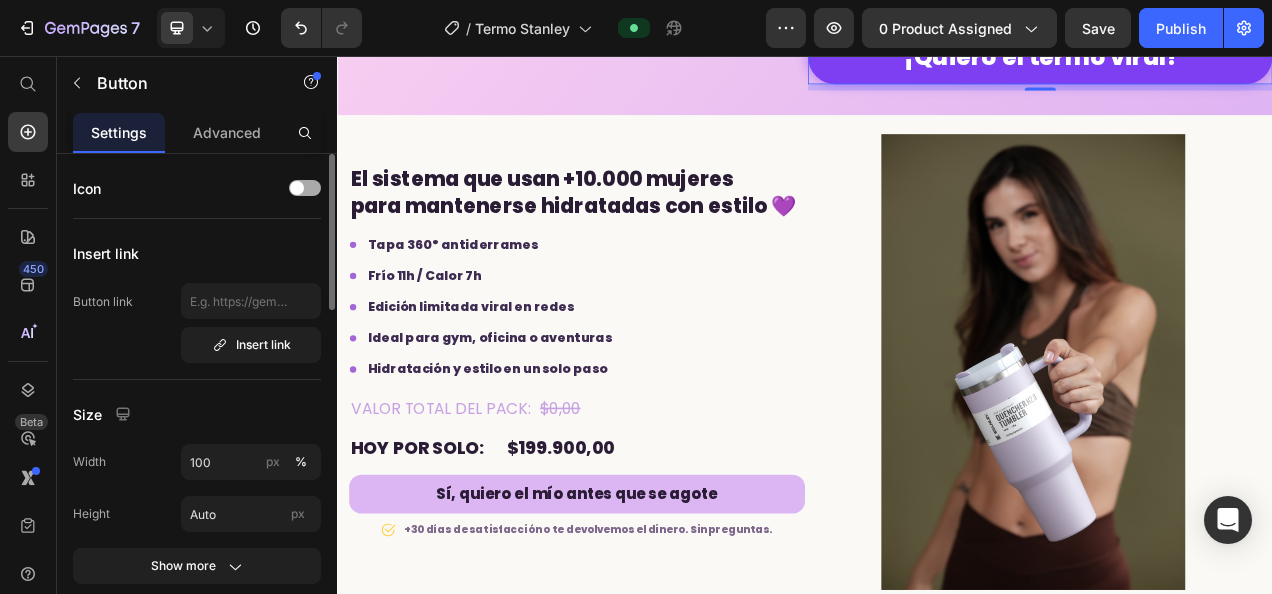 click at bounding box center [297, 188] 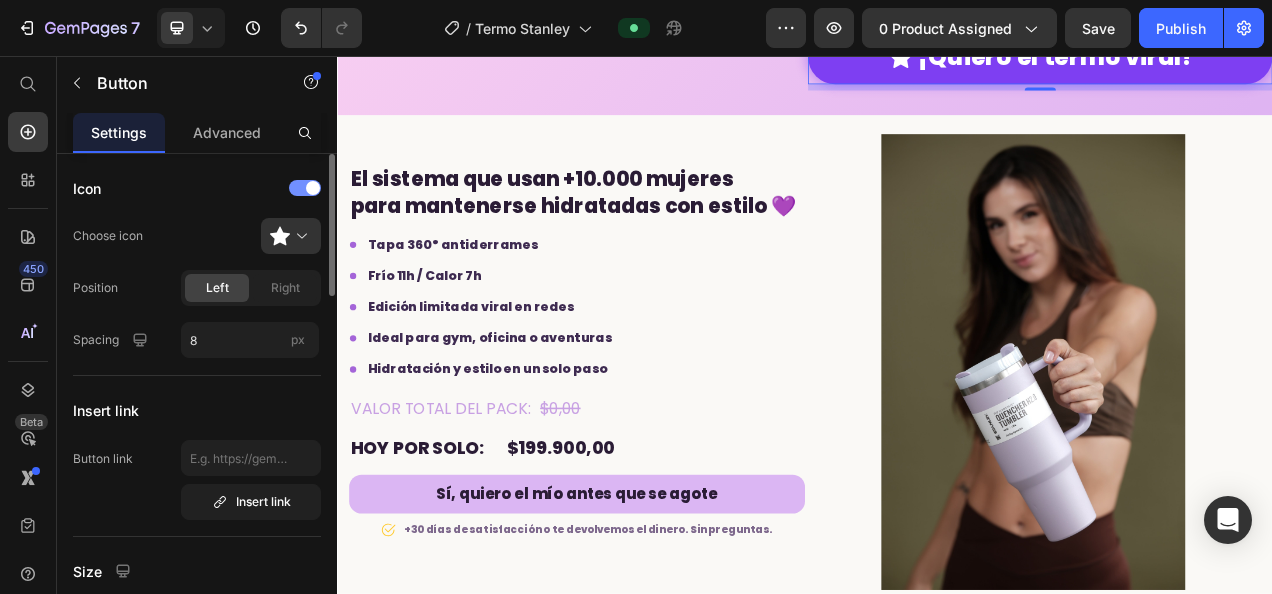 click at bounding box center (305, 188) 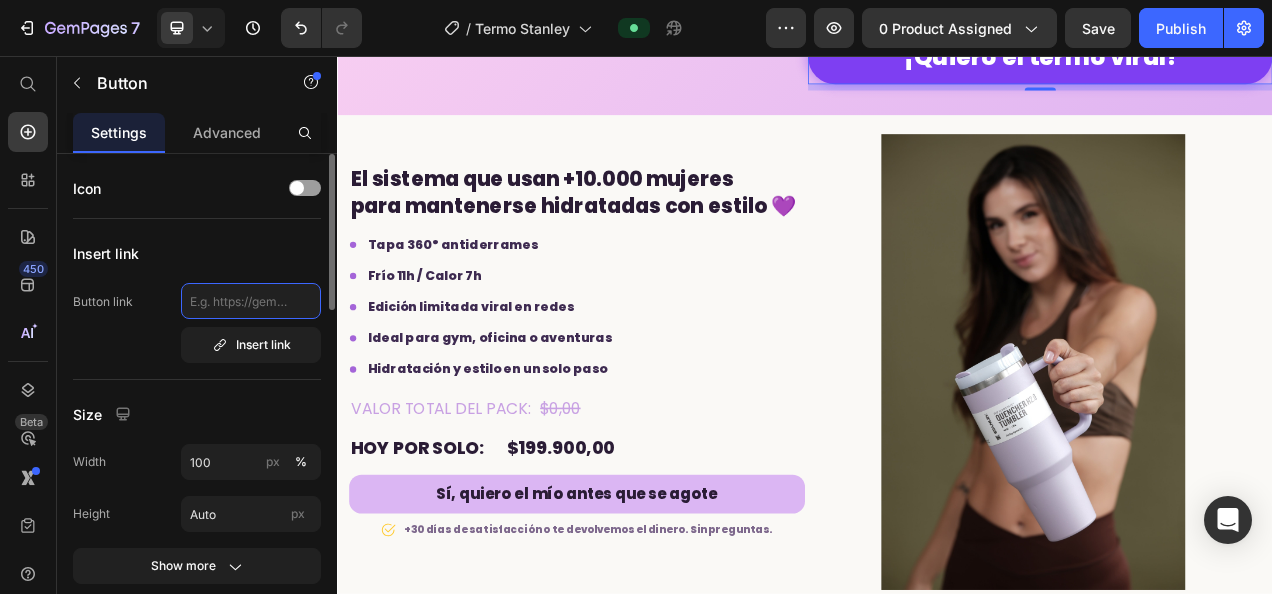 click 